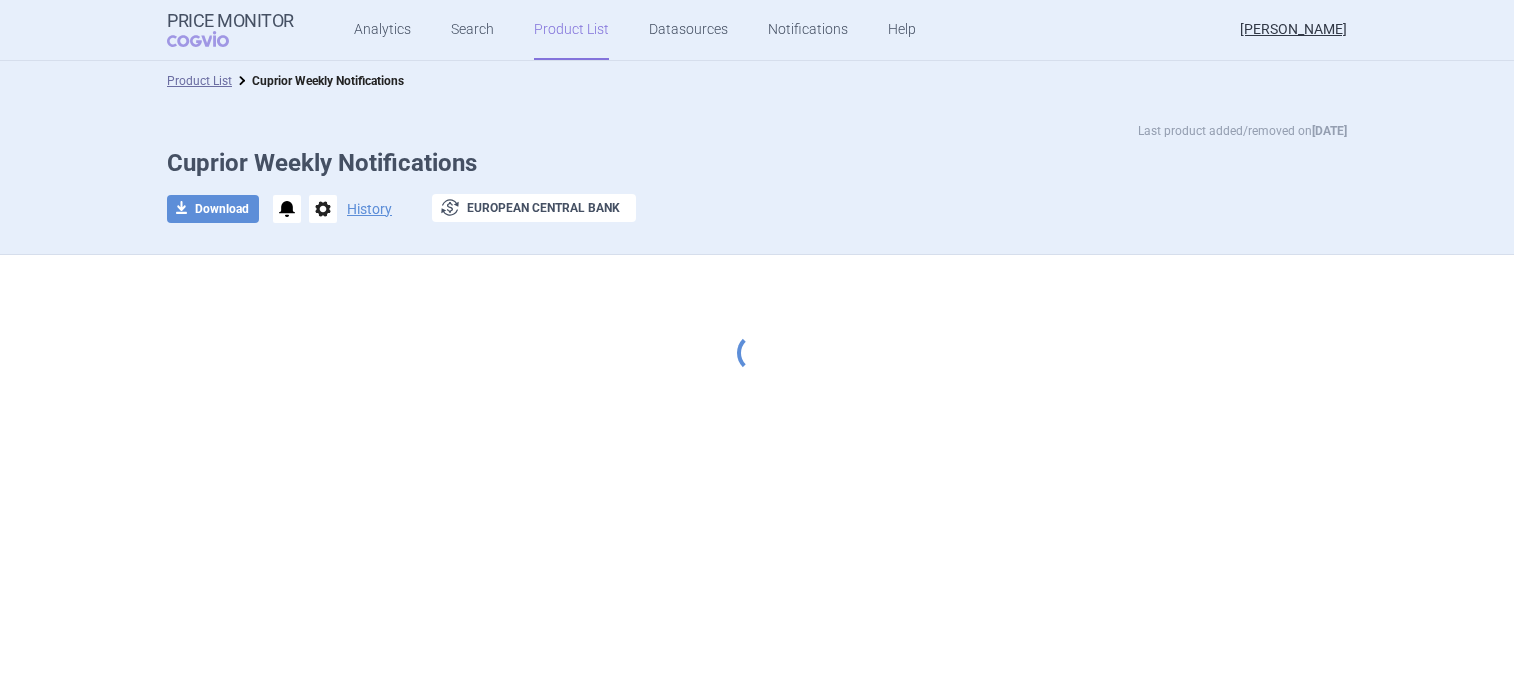 scroll, scrollTop: 0, scrollLeft: 0, axis: both 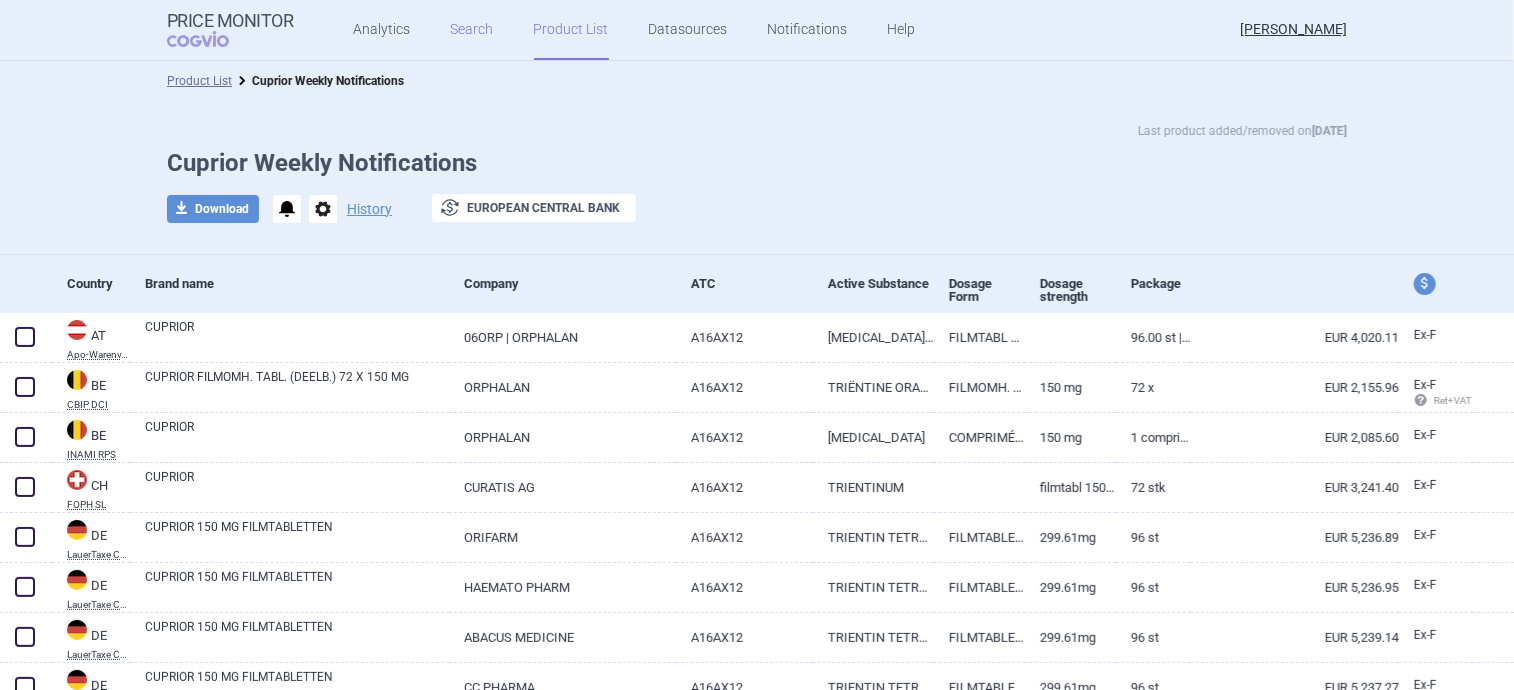 click on "Search" at bounding box center [472, 30] 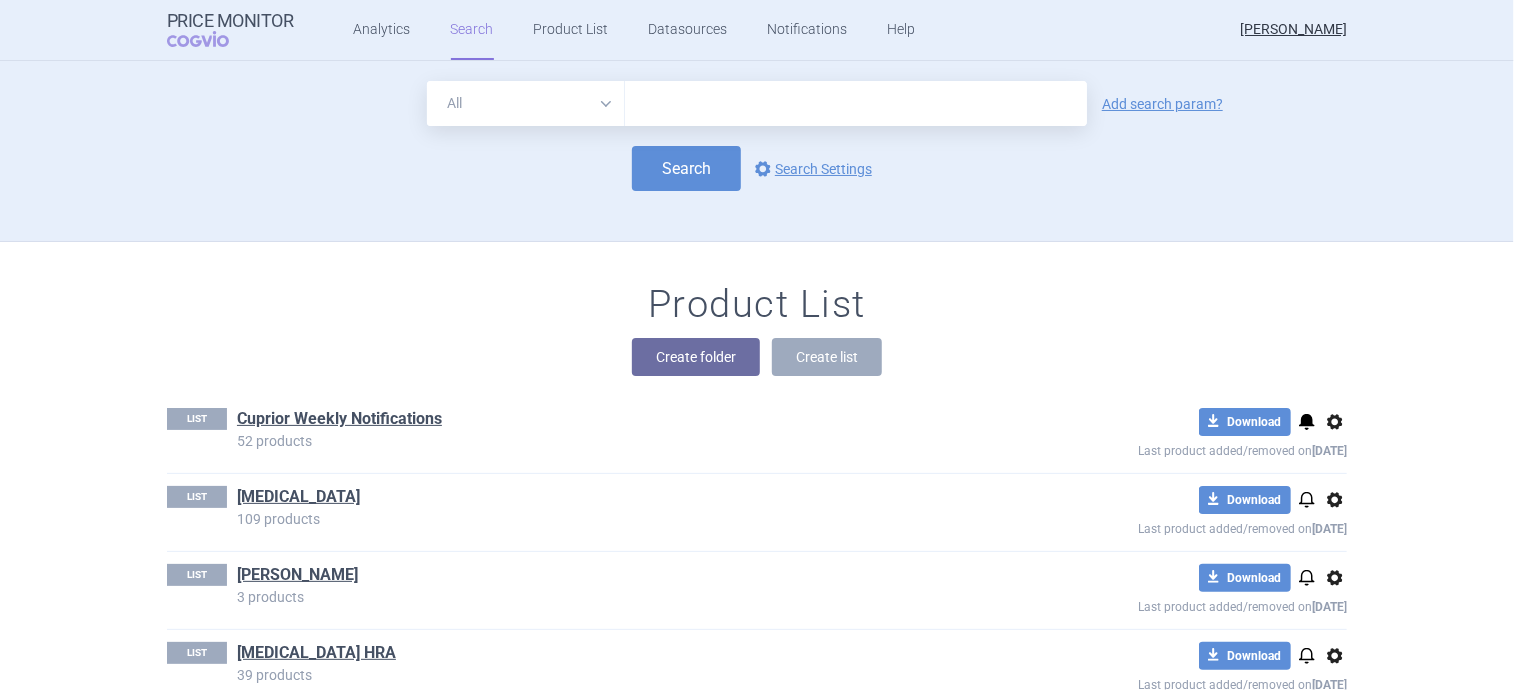click at bounding box center (856, 103) 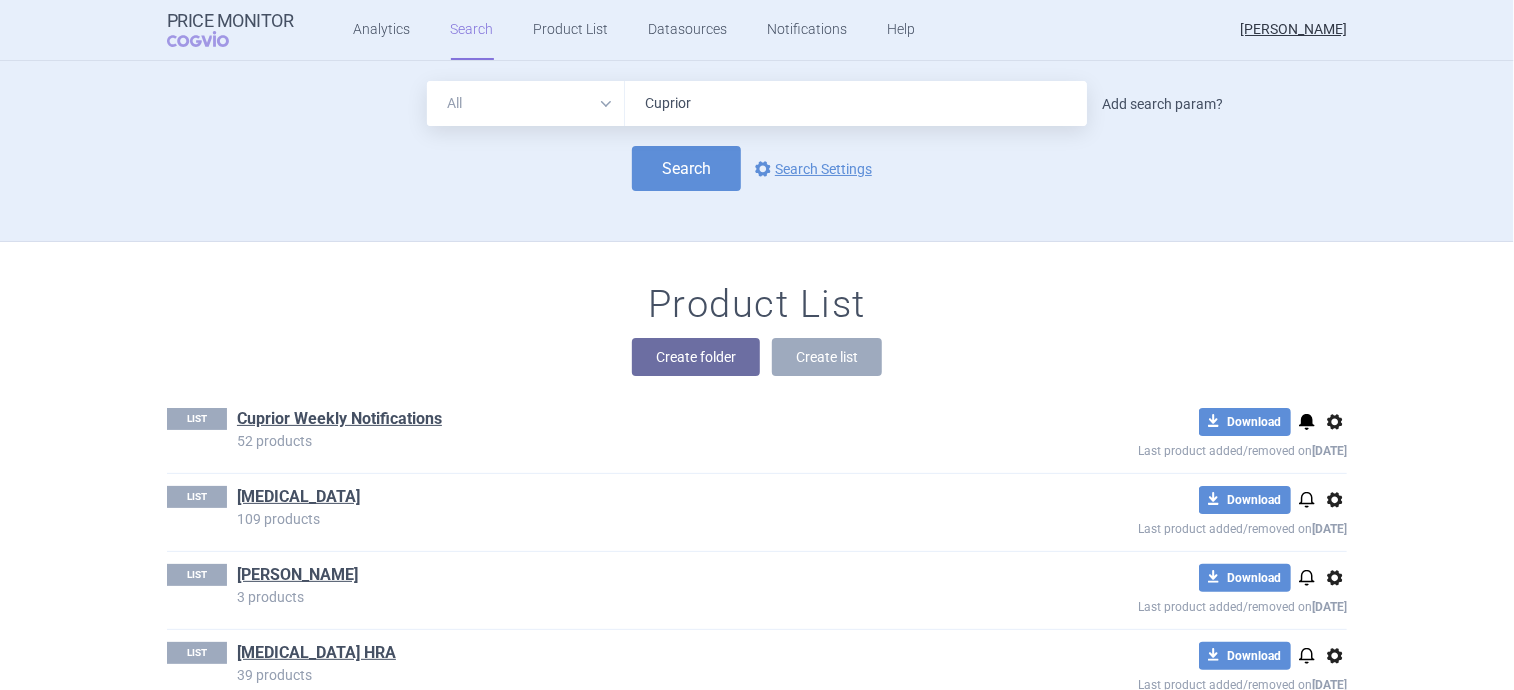 click on "Add search param?" at bounding box center (1162, 104) 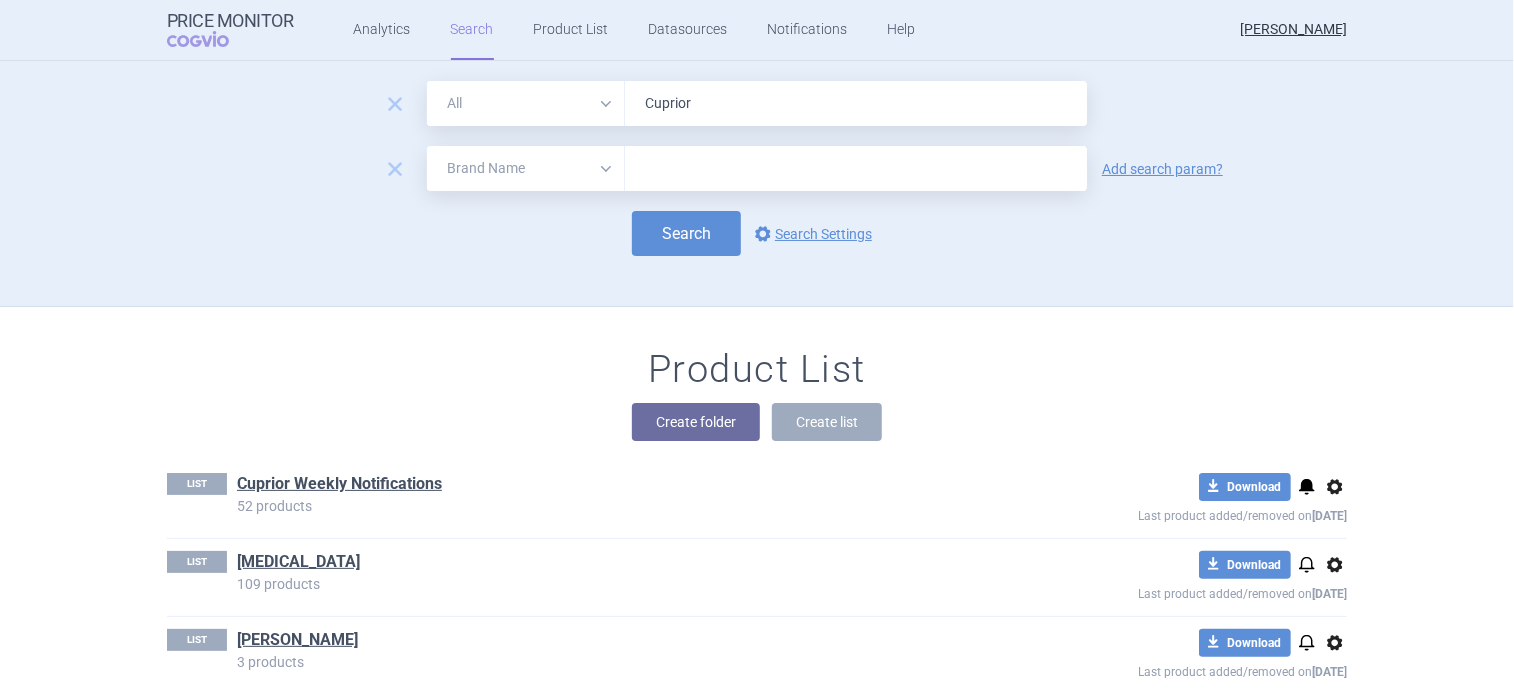 click on "All Brand Name ATC Company Active Substance Country Newer than" at bounding box center [526, 168] 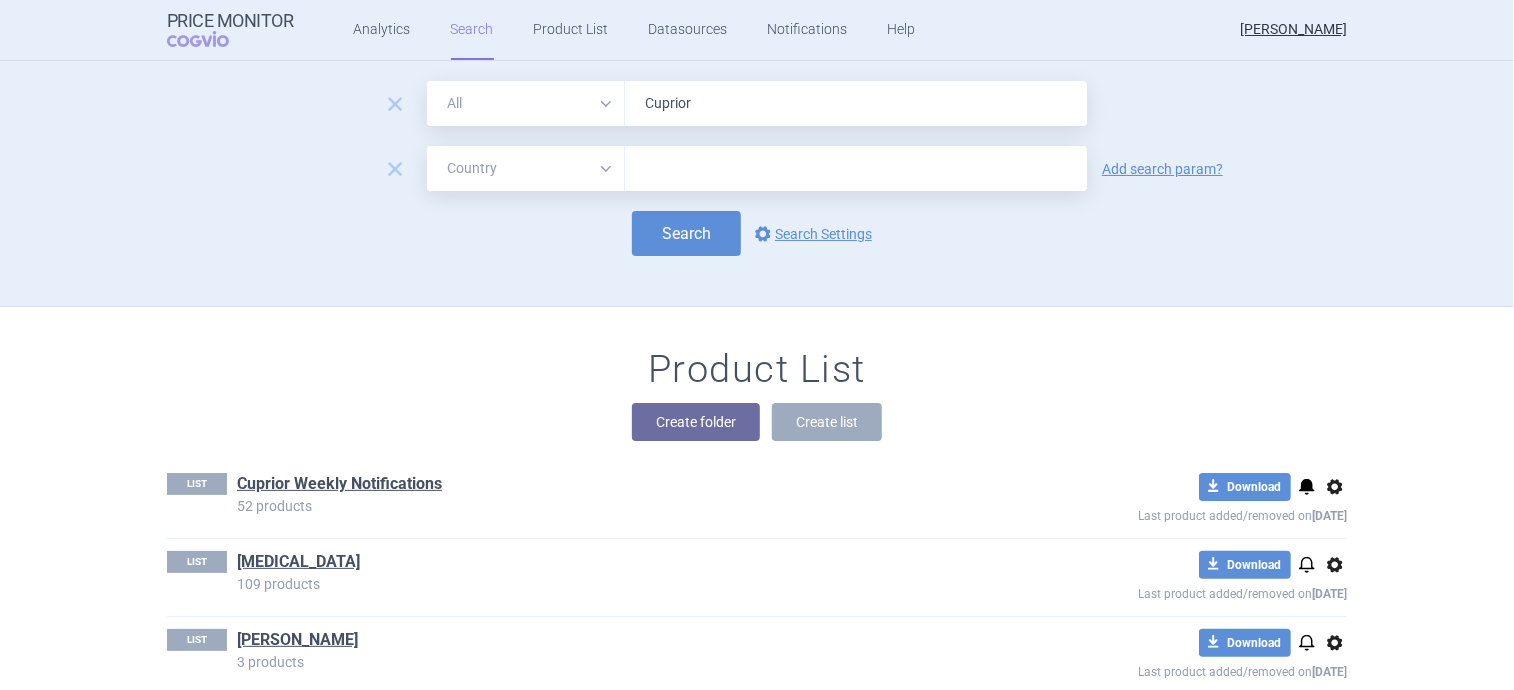 click on "All Brand Name ATC Company Active Substance Country Newer than" at bounding box center (526, 168) 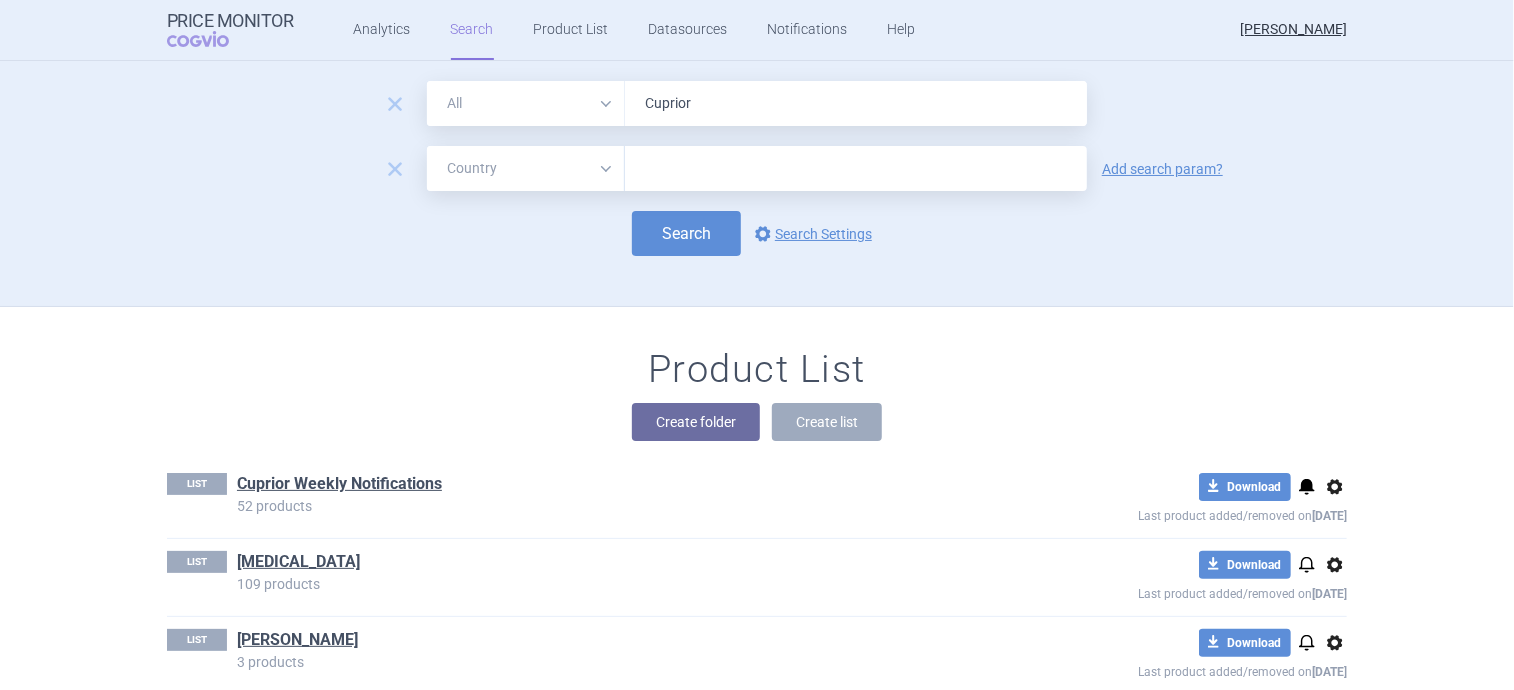 click at bounding box center (856, 169) 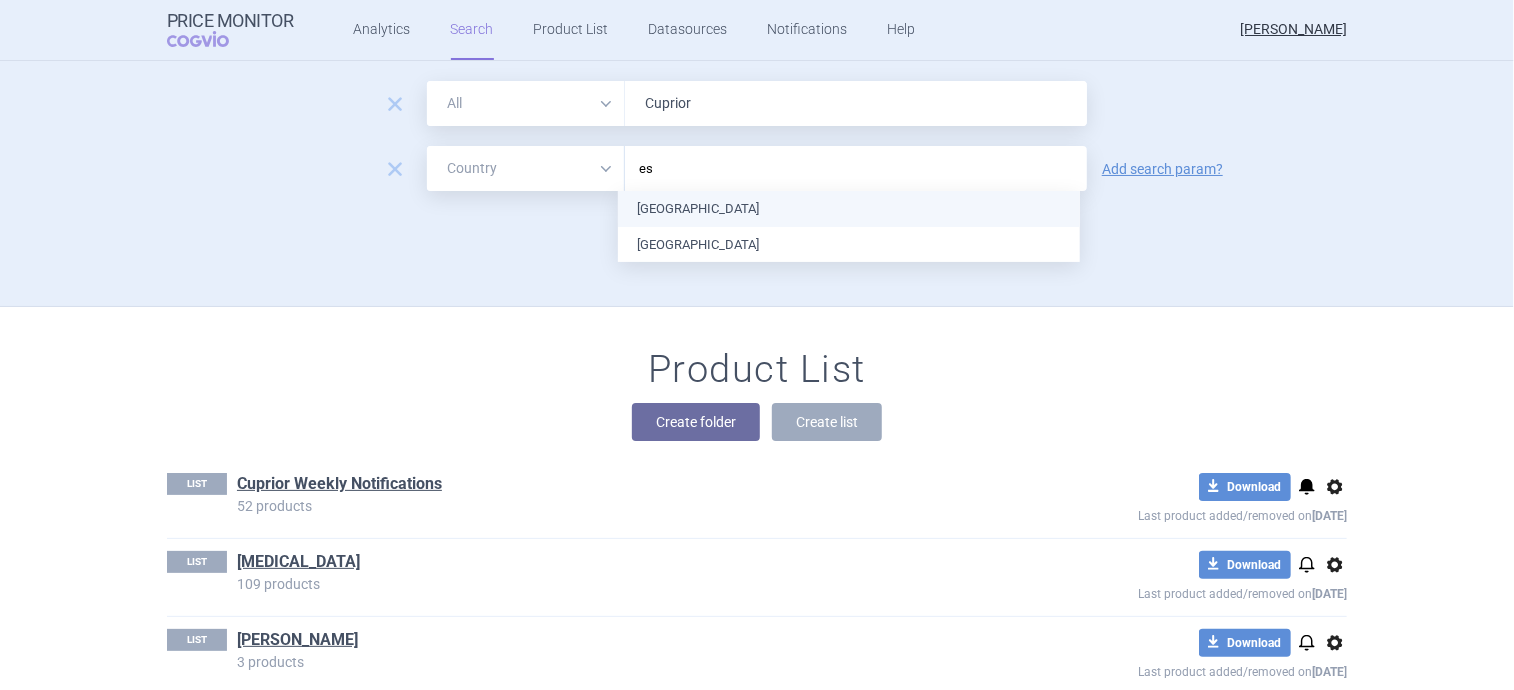 type on "est" 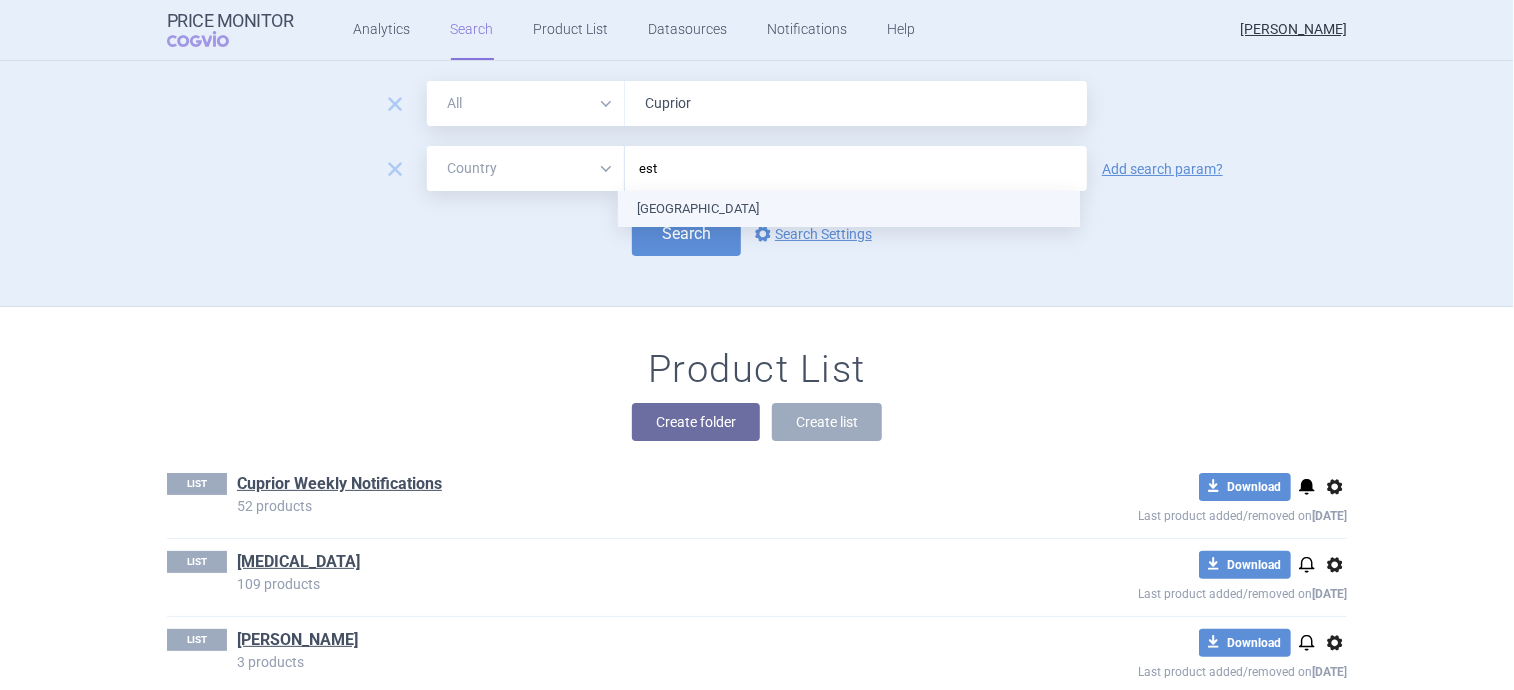 type 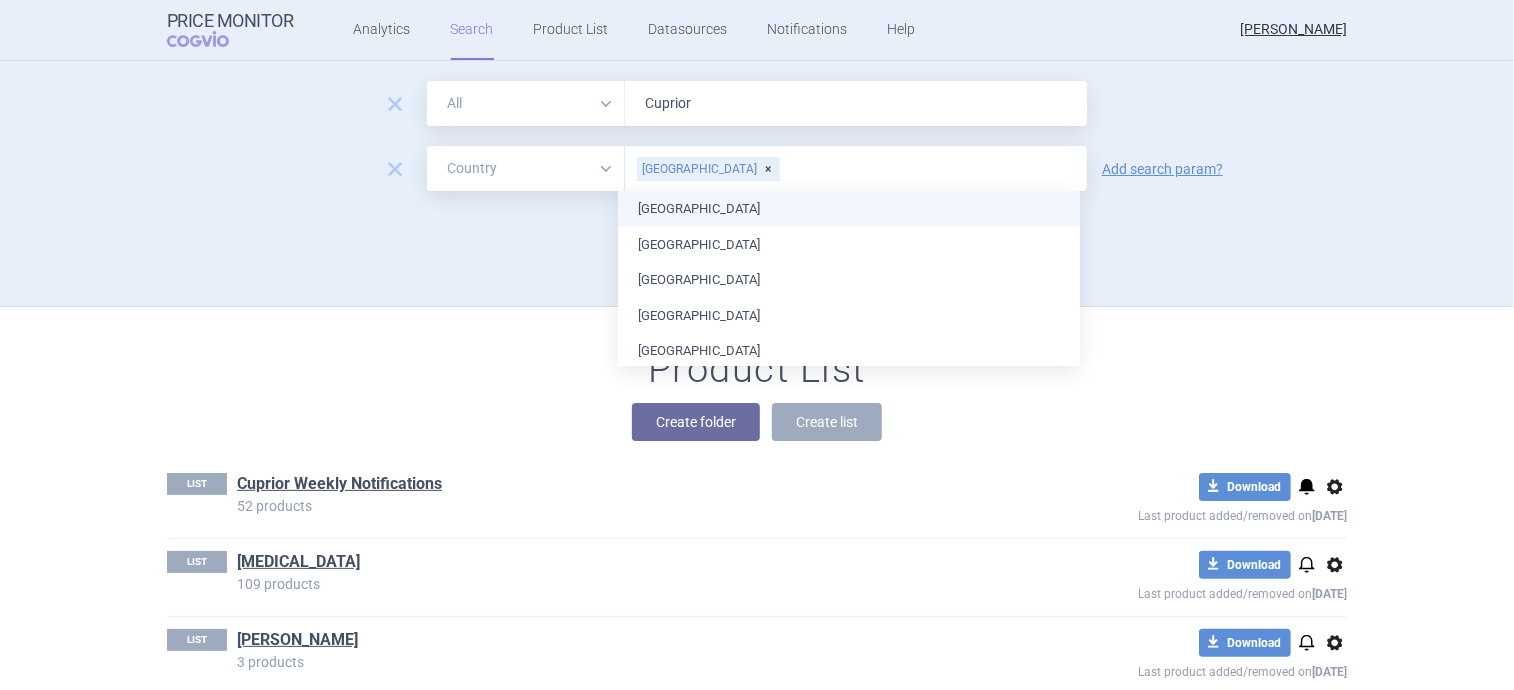 click on "[GEOGRAPHIC_DATA] [GEOGRAPHIC_DATA] [GEOGRAPHIC_DATA] [GEOGRAPHIC_DATA] [GEOGRAPHIC_DATA] [GEOGRAPHIC_DATA] [GEOGRAPHIC_DATA] [GEOGRAPHIC_DATA] [GEOGRAPHIC_DATA] [GEOGRAPHIC_DATA] [GEOGRAPHIC_DATA] [GEOGRAPHIC_DATA] [GEOGRAPHIC_DATA] [GEOGRAPHIC_DATA] [GEOGRAPHIC_DATA] [GEOGRAPHIC_DATA] [GEOGRAPHIC_DATA] [GEOGRAPHIC_DATA] [GEOGRAPHIC_DATA] [GEOGRAPHIC_DATA] [GEOGRAPHIC_DATA] [GEOGRAPHIC_DATA] [GEOGRAPHIC_DATA], Republic of [GEOGRAPHIC_DATA] [GEOGRAPHIC_DATA] [GEOGRAPHIC_DATA] [GEOGRAPHIC_DATA], [GEOGRAPHIC_DATA] [GEOGRAPHIC_DATA] [GEOGRAPHIC_DATA] [GEOGRAPHIC_DATA] [GEOGRAPHIC_DATA] [GEOGRAPHIC_DATA] [GEOGRAPHIC_DATA] [GEOGRAPHIC_DATA] [GEOGRAPHIC_DATA] [GEOGRAPHIC_DATA] [GEOGRAPHIC_DATA] [GEOGRAPHIC_DATA] [GEOGRAPHIC_DATA] [GEOGRAPHIC_DATA] [GEOGRAPHIC_DATA] [GEOGRAPHIC_DATA]" at bounding box center [849, 956] 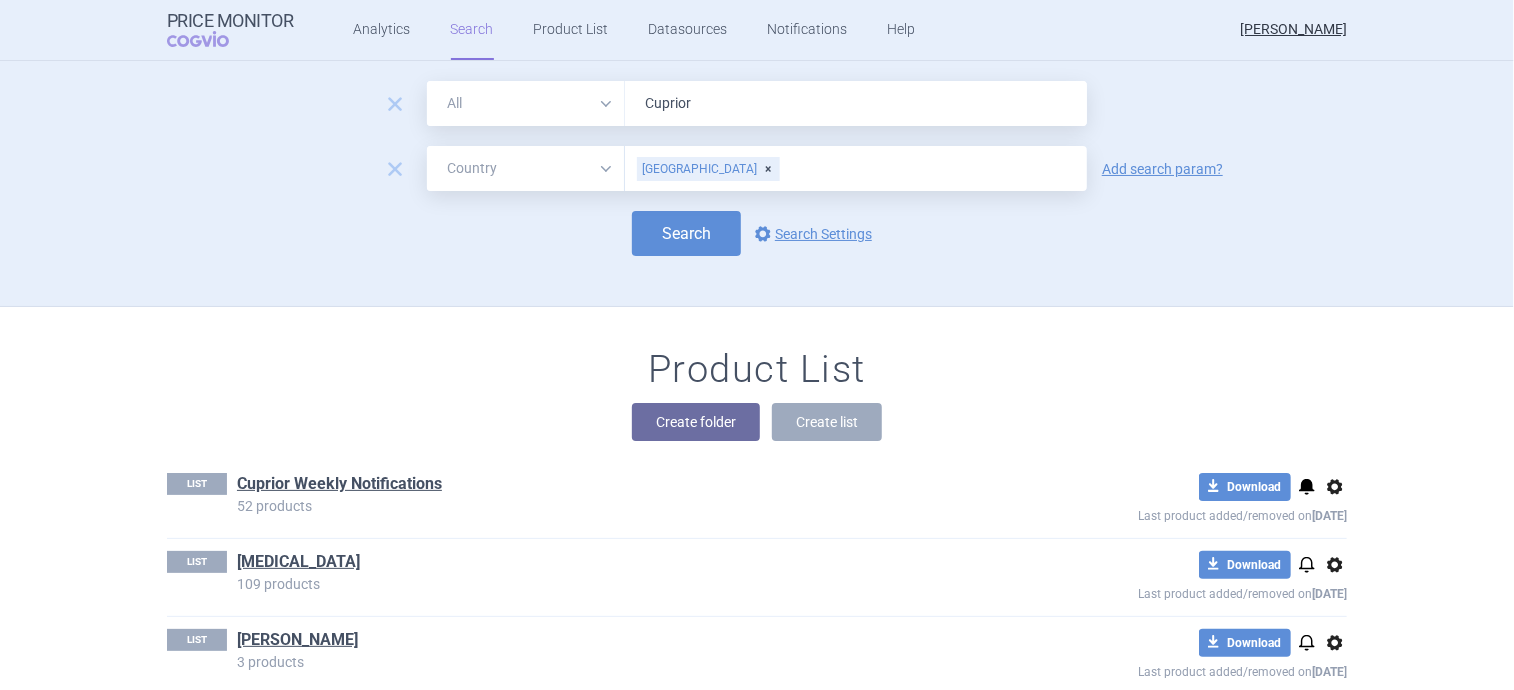 click on "Search options Search Settings" at bounding box center [757, 233] 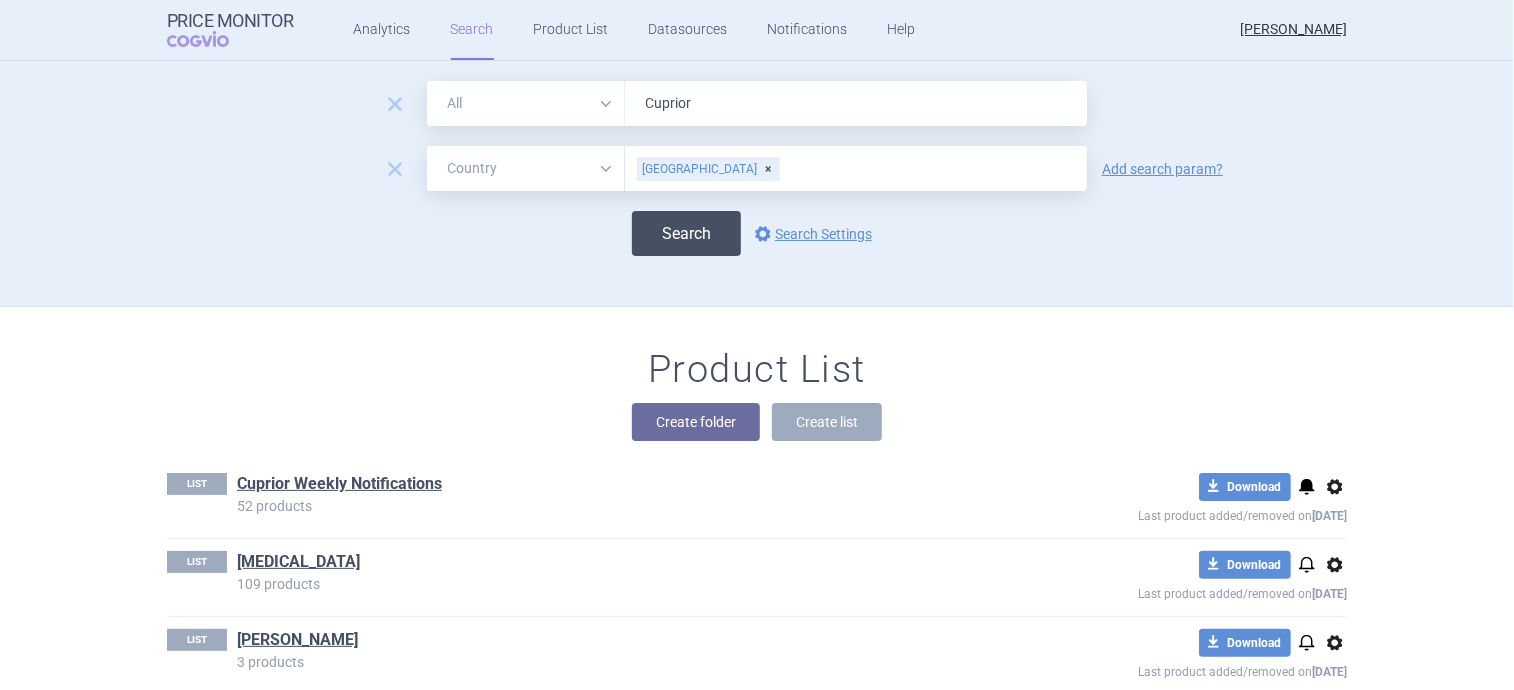 click on "Search" at bounding box center (686, 233) 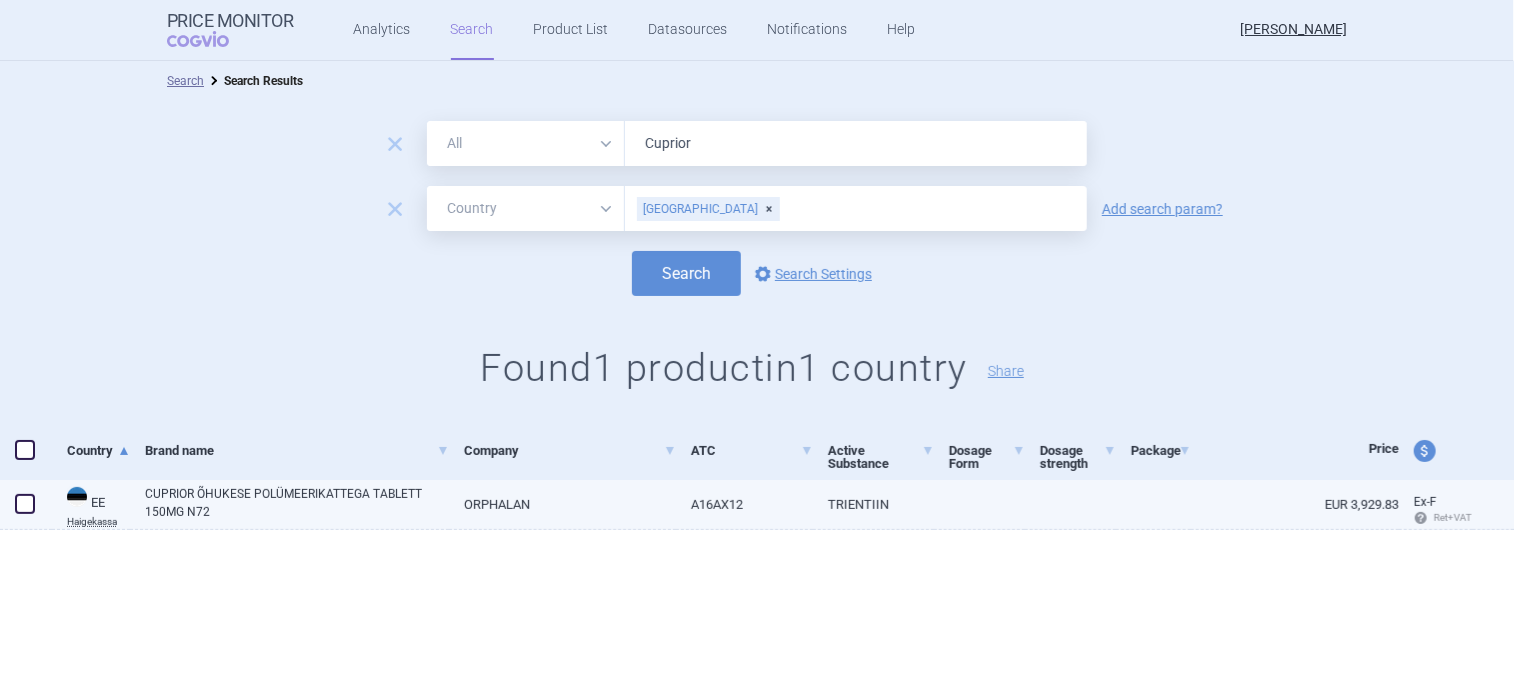 click on "CUPRIOR ÕHUKESE POLÜMEERIKATTEGA TABLETT 150MG N72" at bounding box center (297, 503) 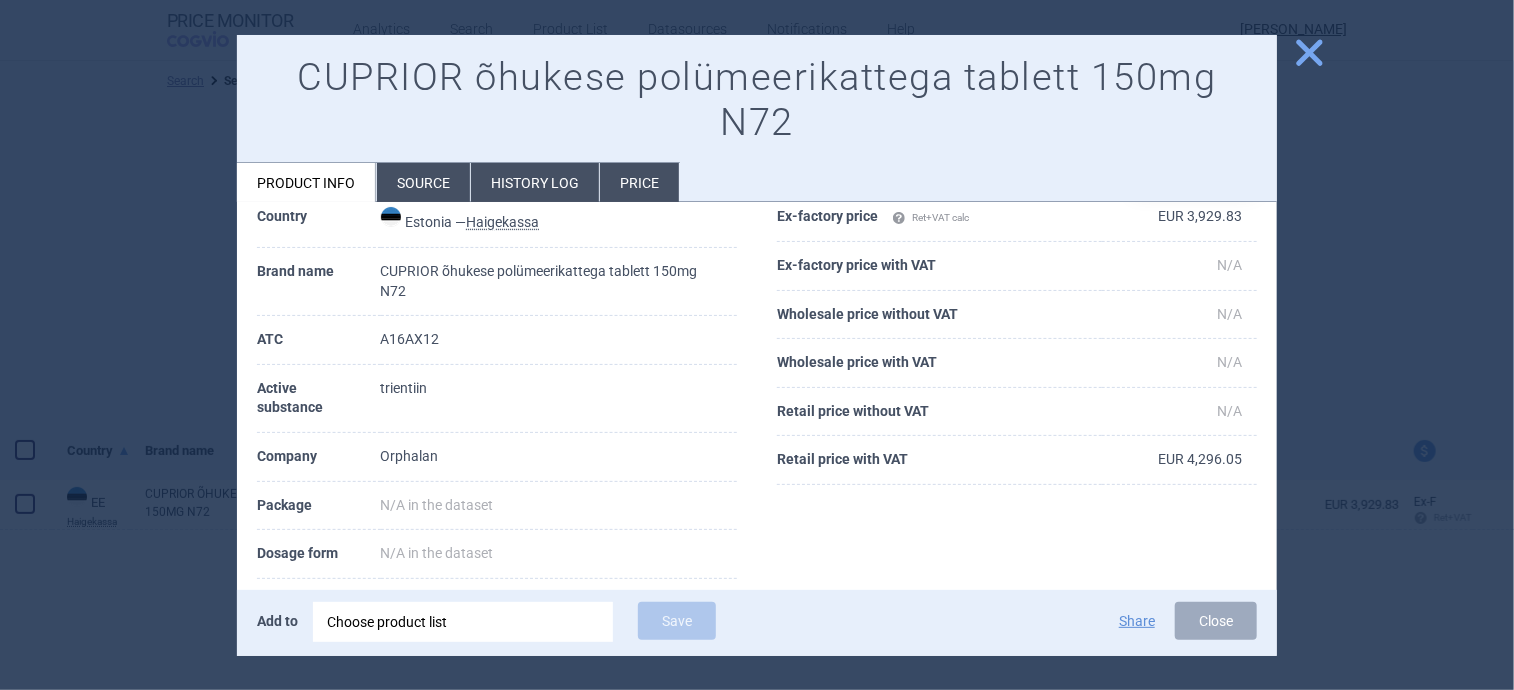 scroll, scrollTop: 0, scrollLeft: 0, axis: both 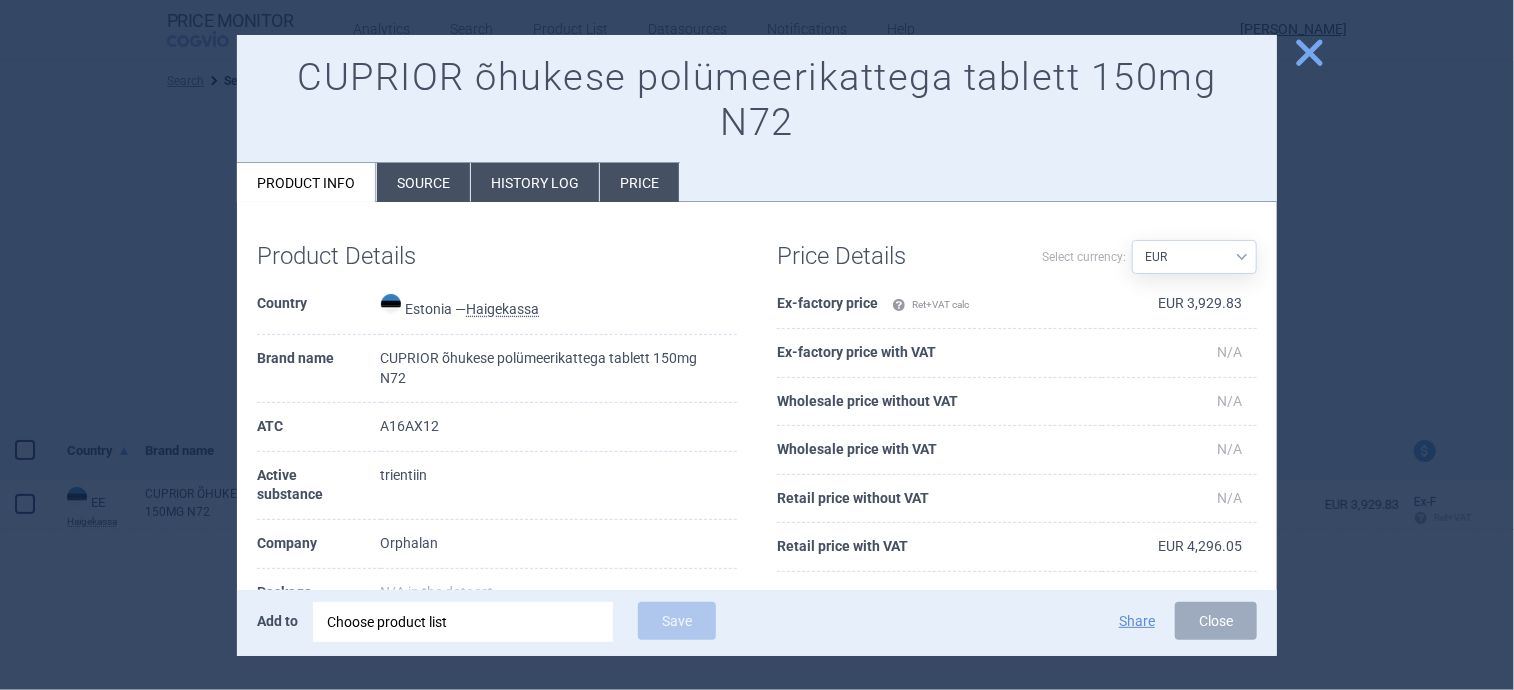 click on "Source" at bounding box center (423, 182) 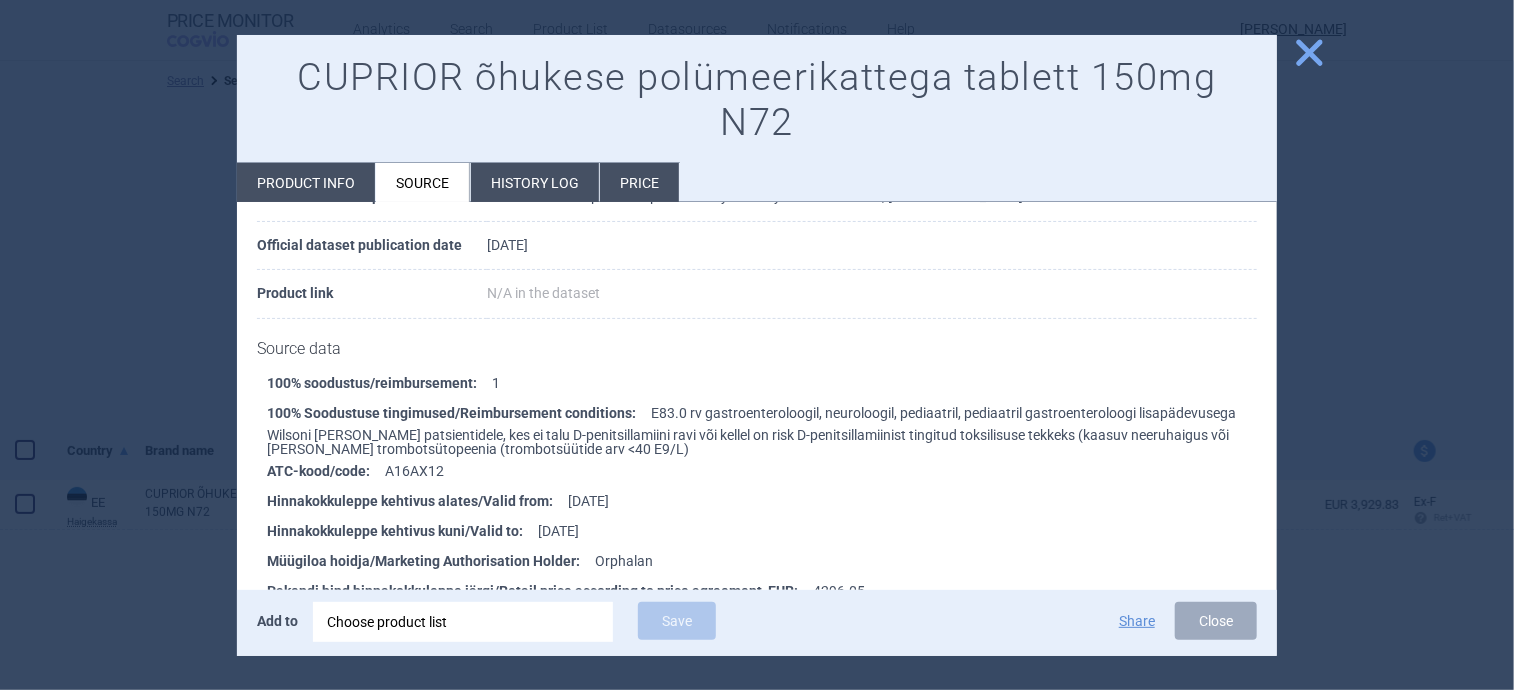 scroll, scrollTop: 0, scrollLeft: 0, axis: both 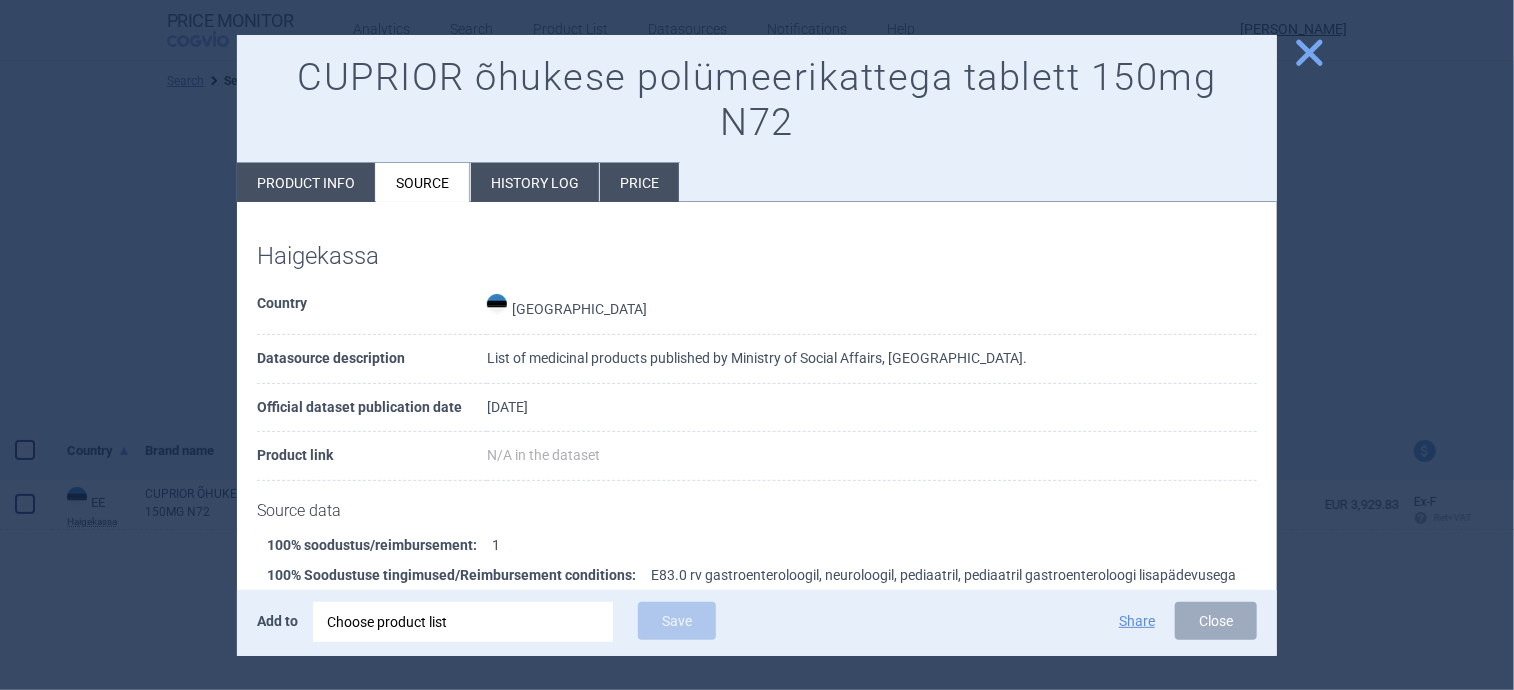 click on "History log" at bounding box center [535, 182] 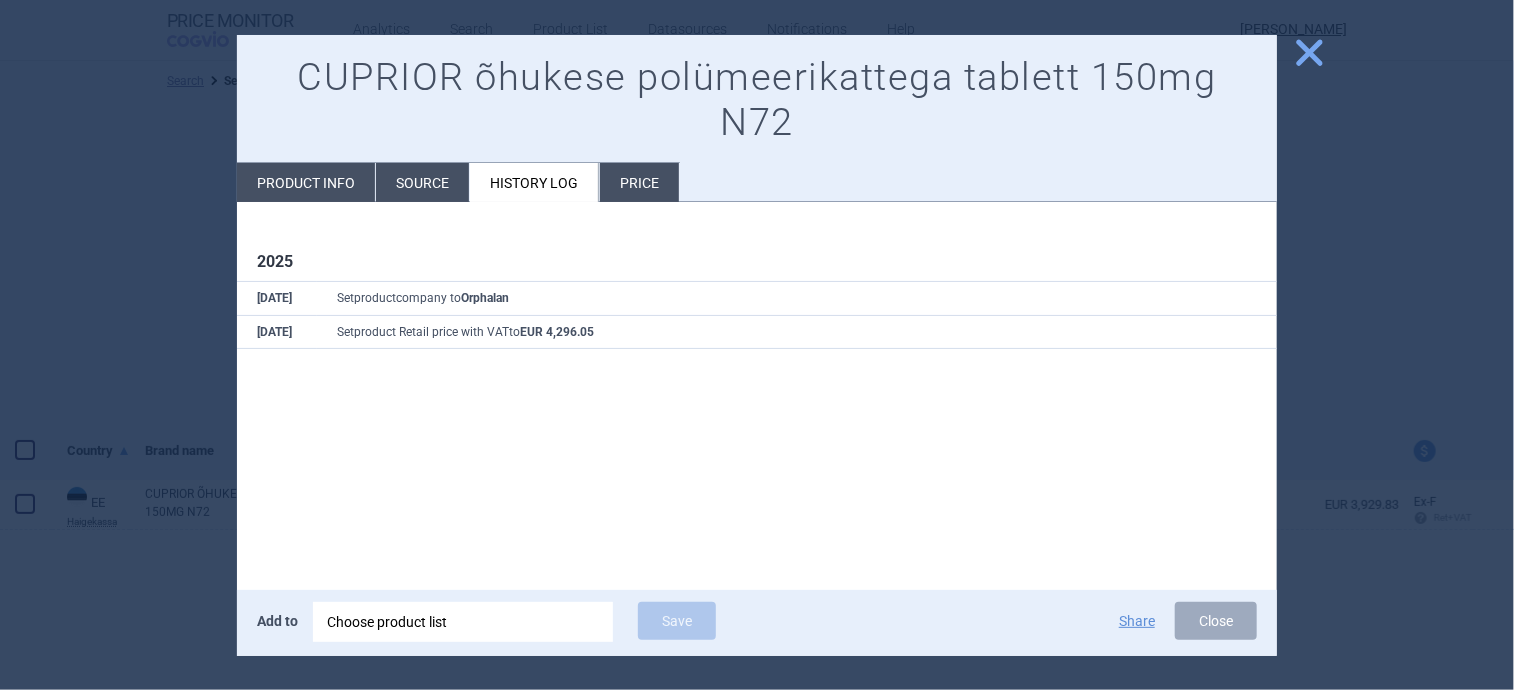 click on "Price" at bounding box center (639, 182) 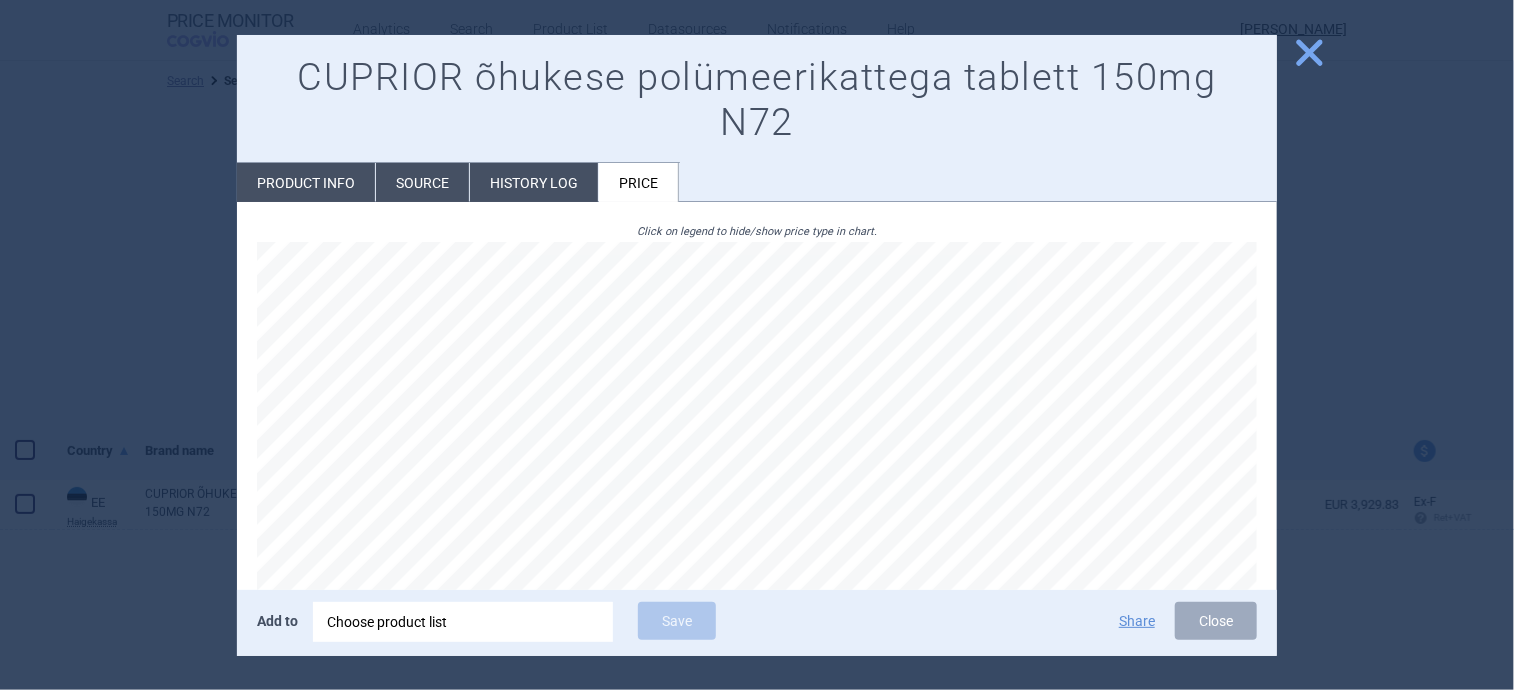 click on "History log" at bounding box center [534, 182] 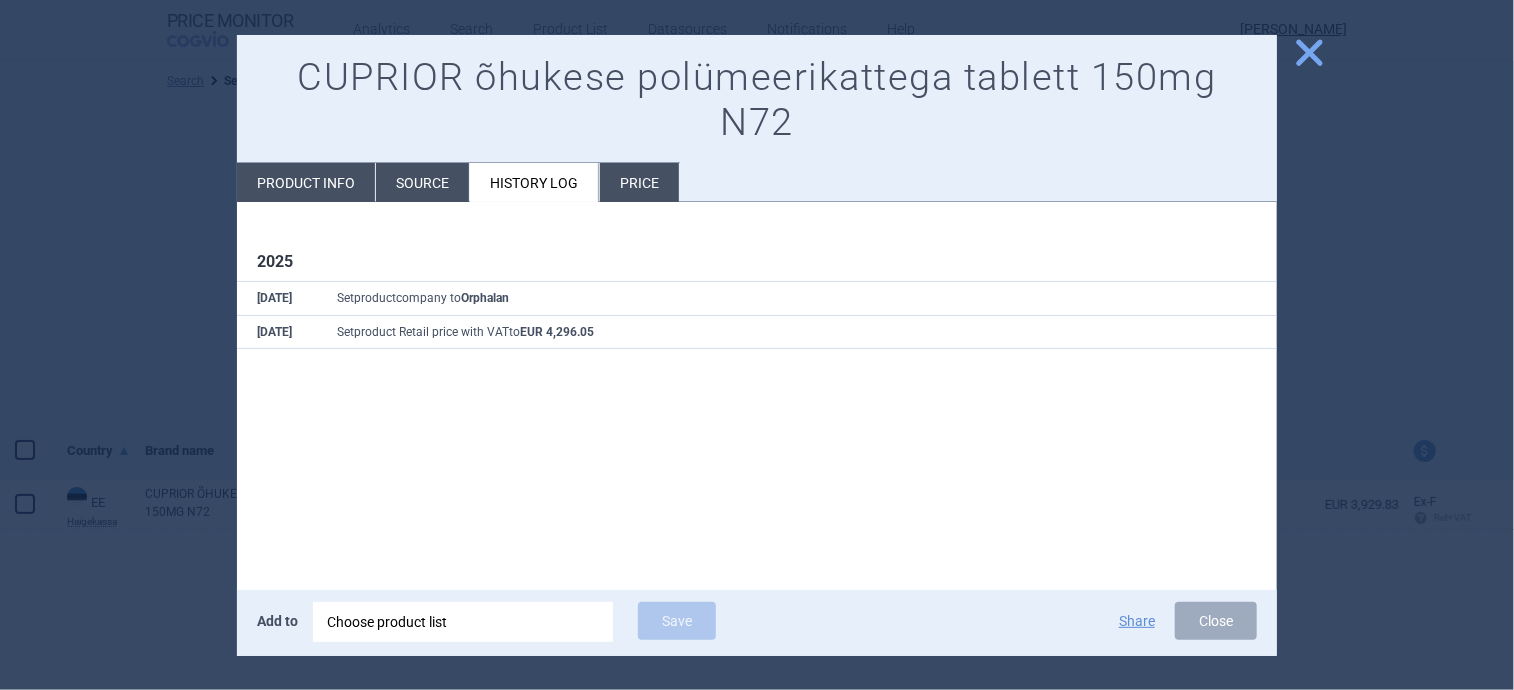 click on "Source" at bounding box center [422, 182] 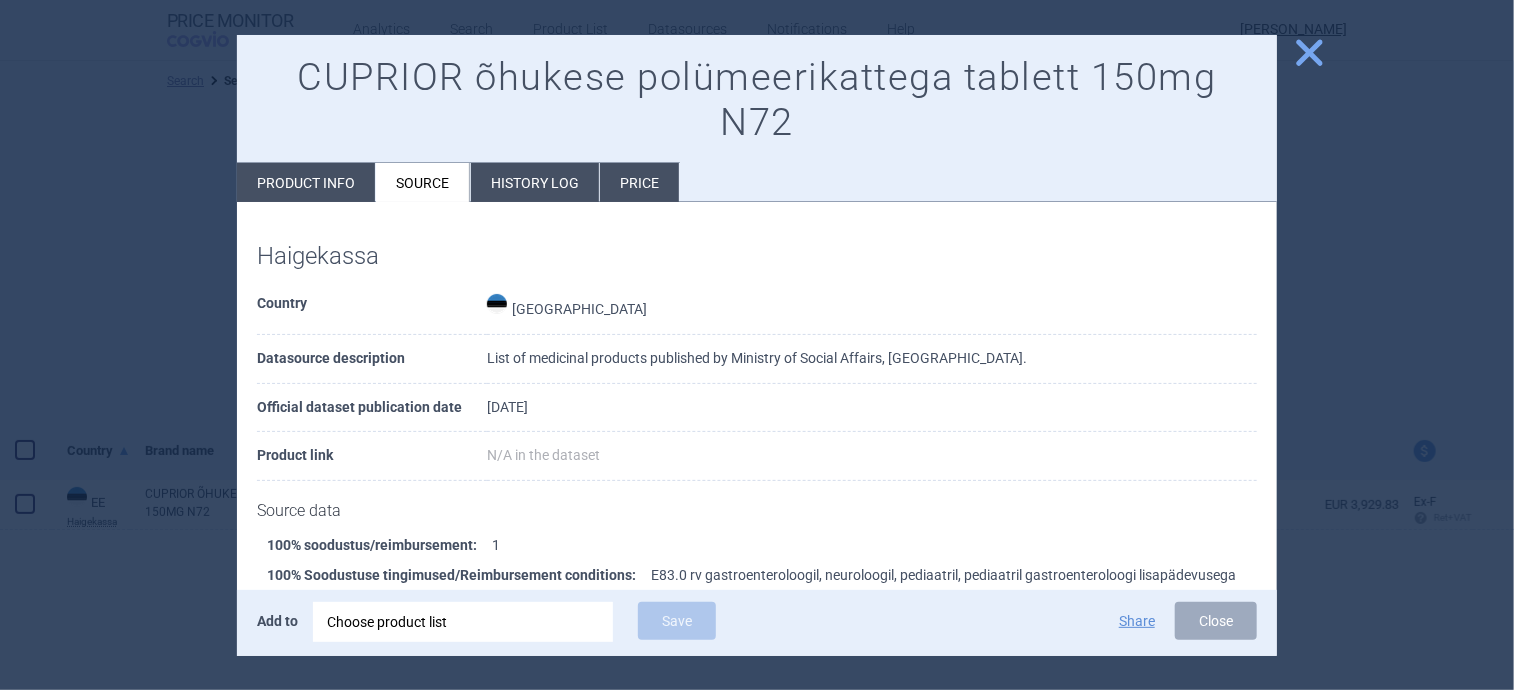 click on "Product info" at bounding box center (306, 182) 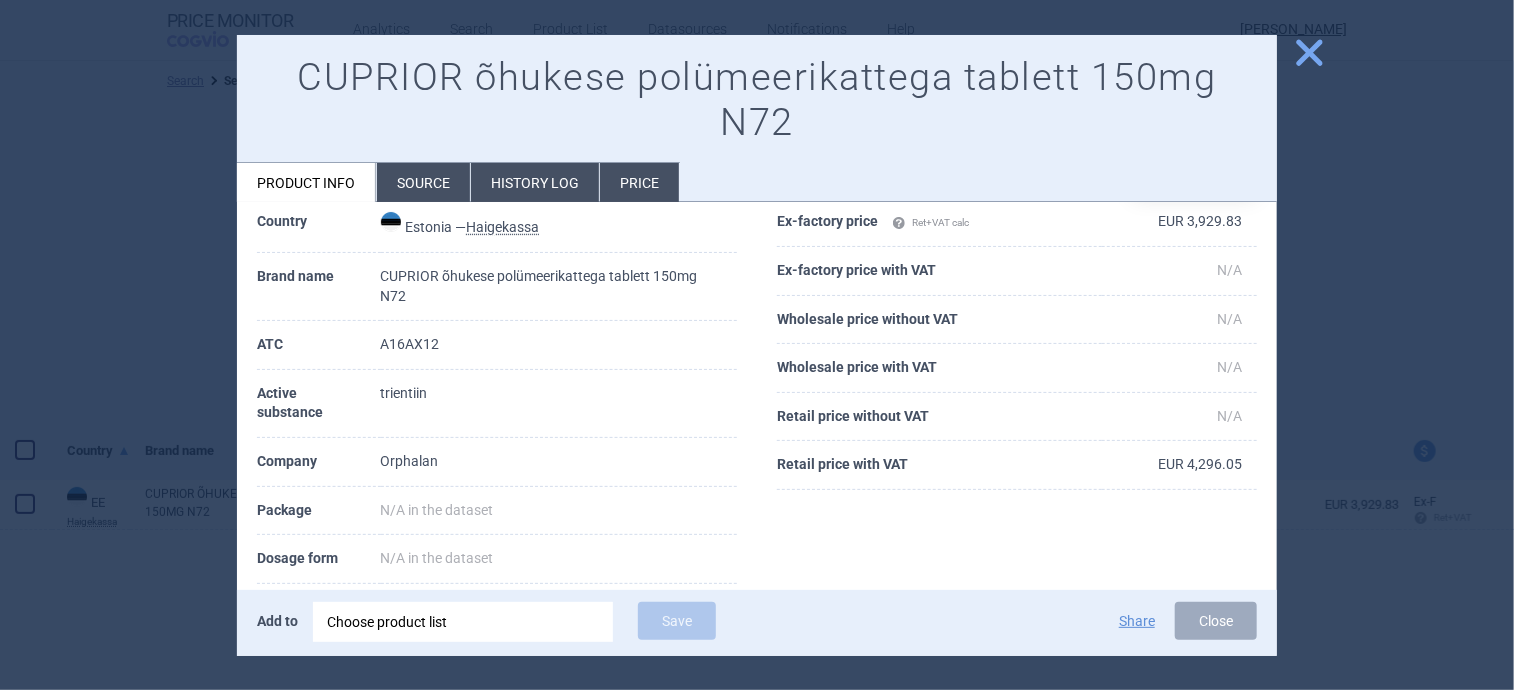 scroll, scrollTop: 0, scrollLeft: 0, axis: both 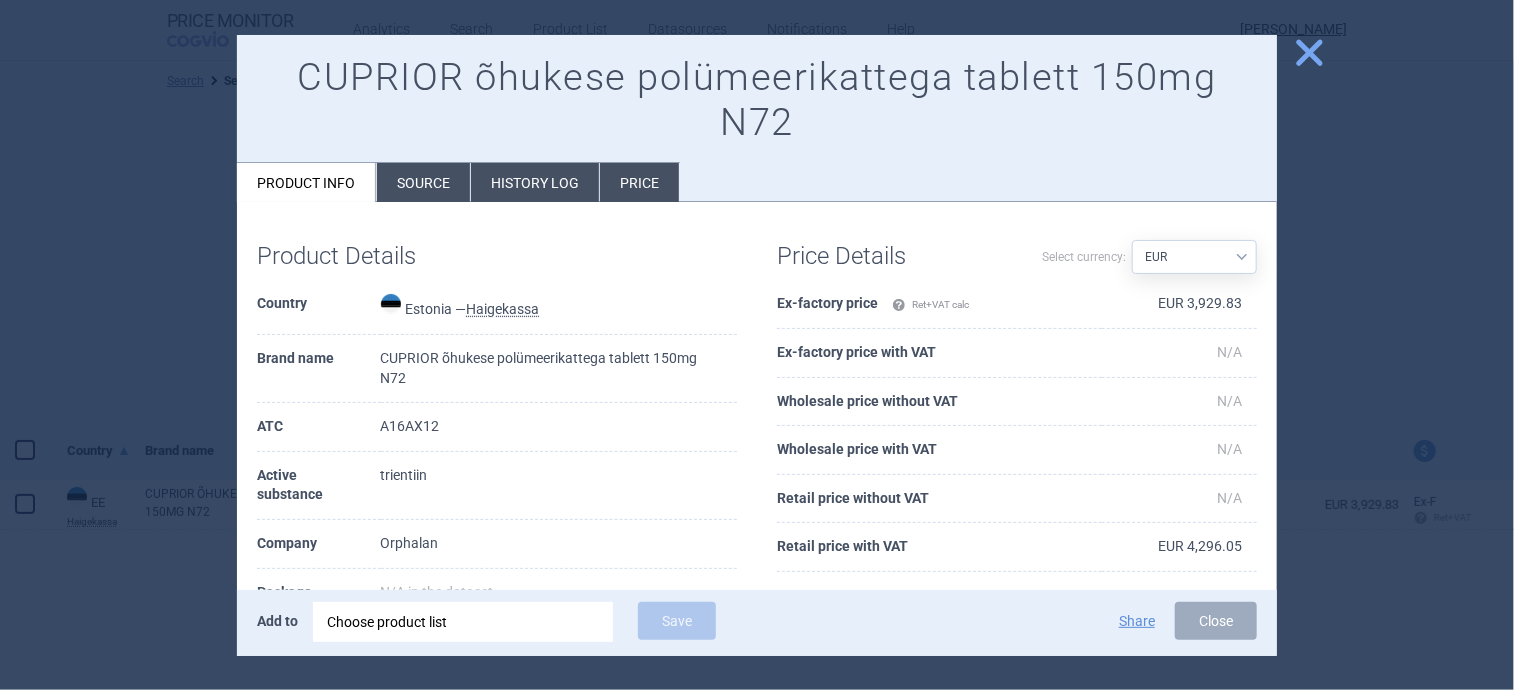 click on "Source" at bounding box center [423, 182] 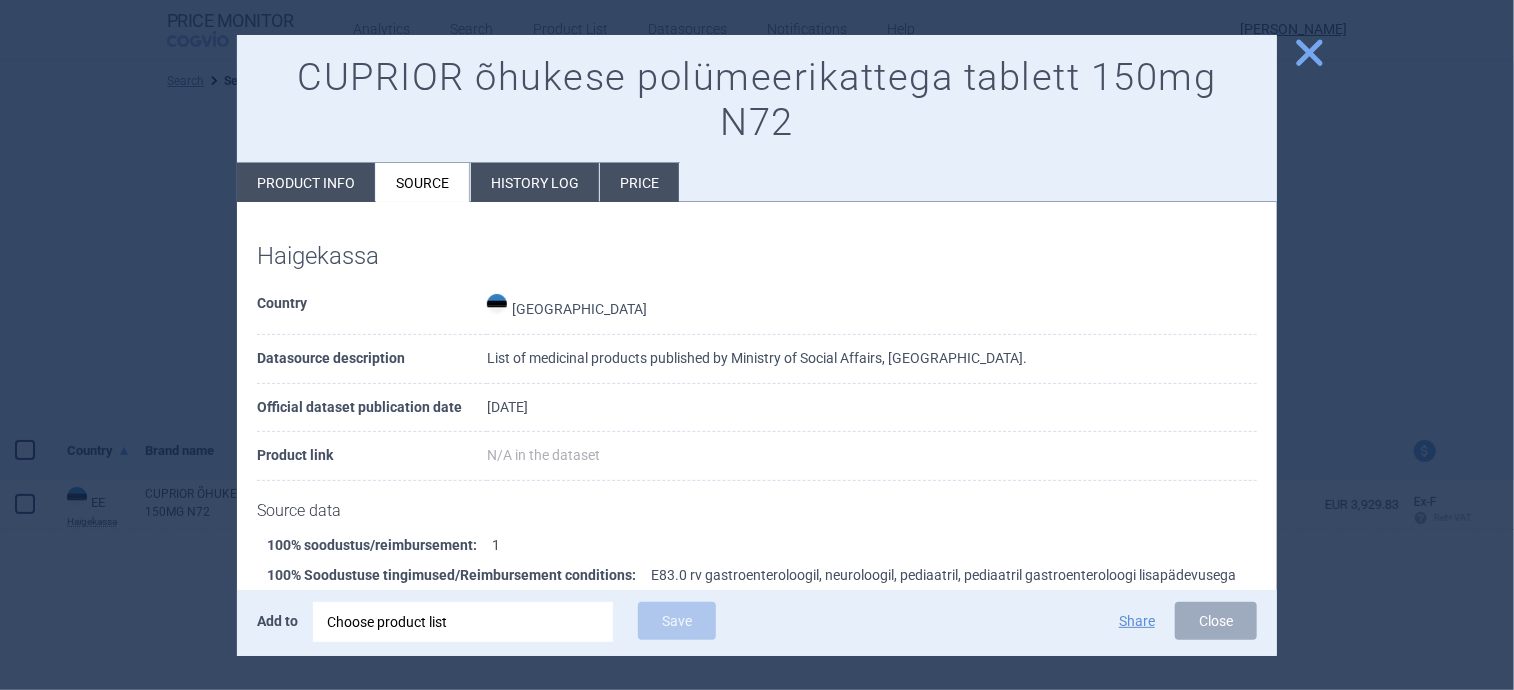 click on "Price" at bounding box center [639, 182] 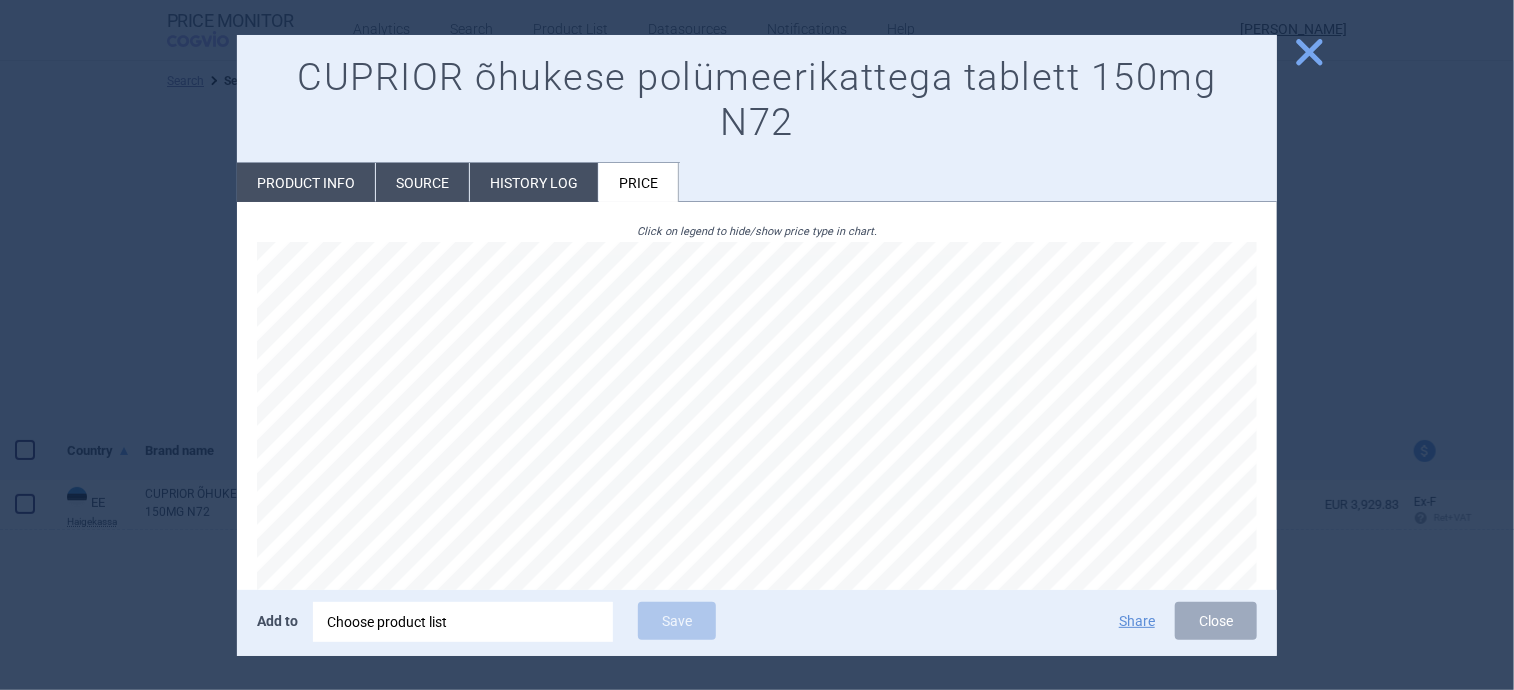 click on "close" at bounding box center (1309, 52) 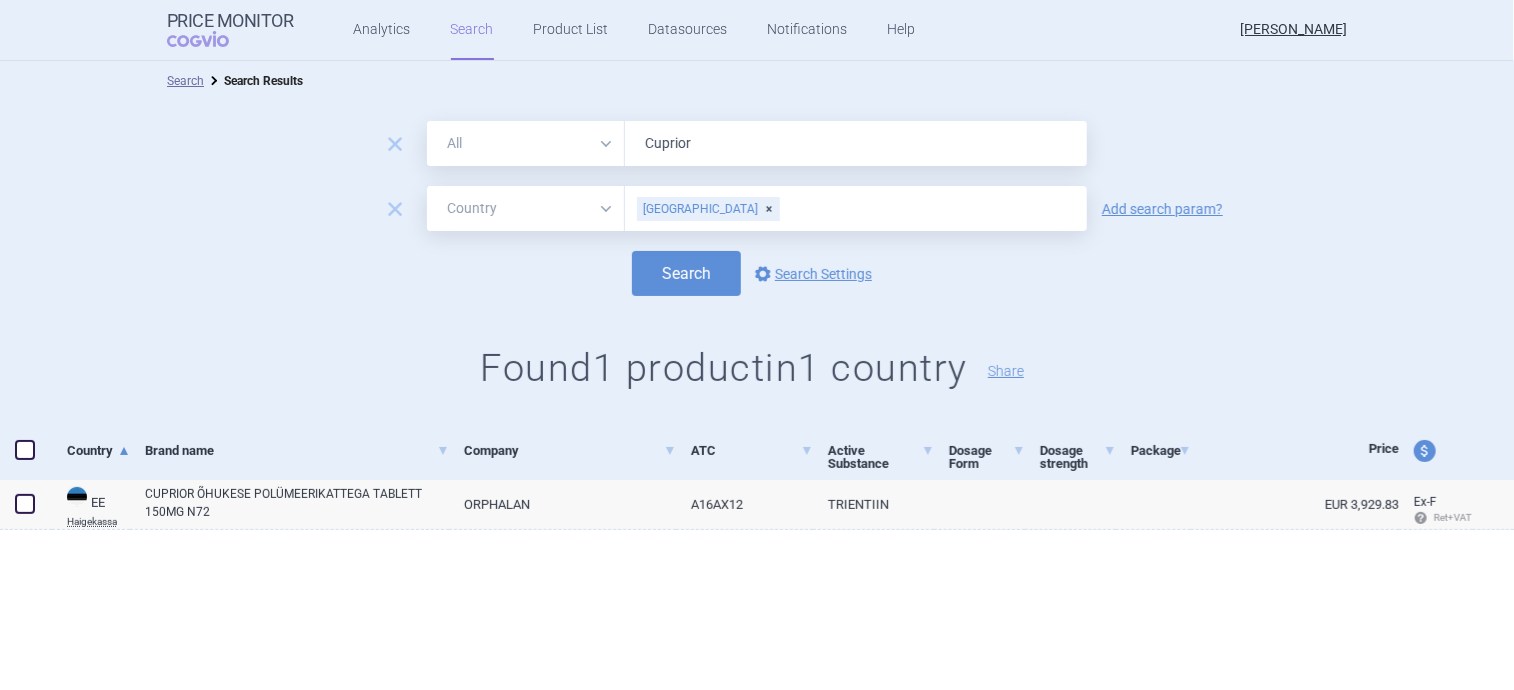 click on "[GEOGRAPHIC_DATA]" at bounding box center (708, 209) 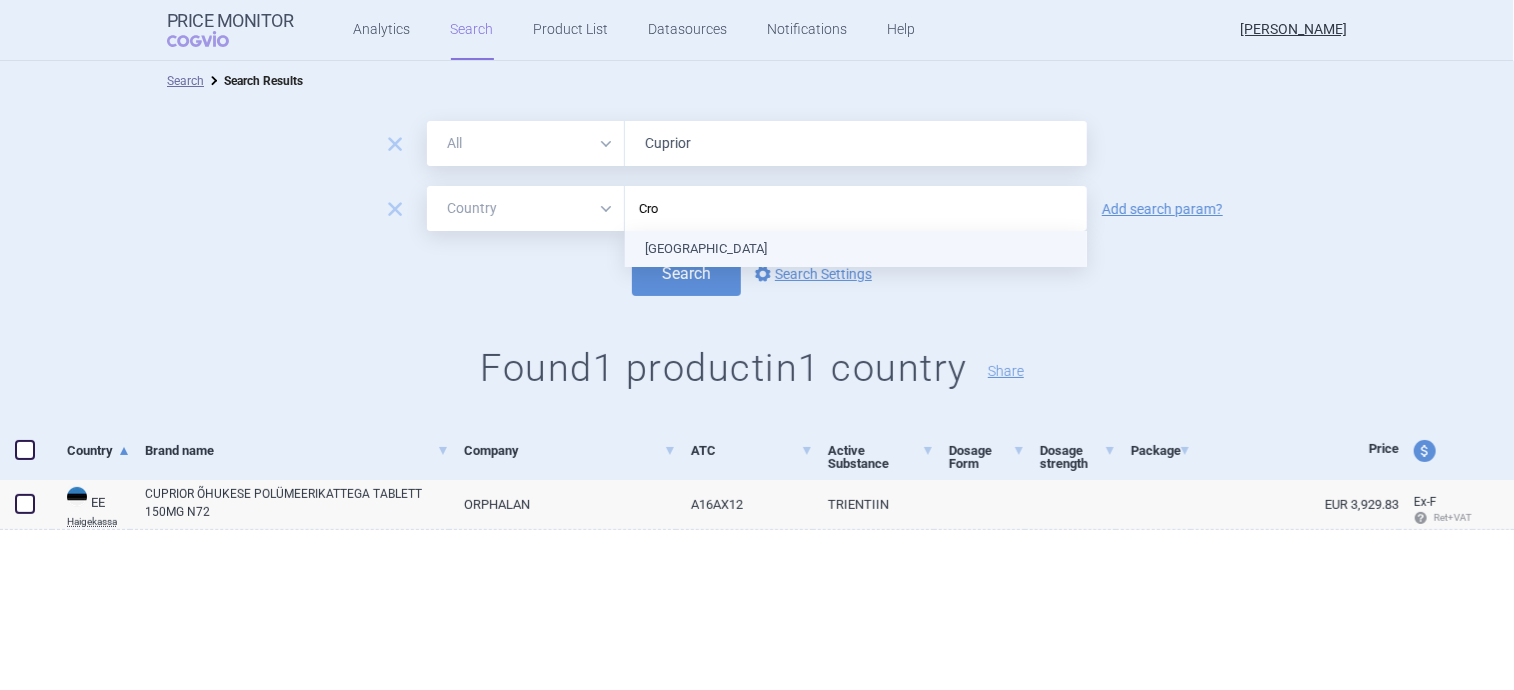 type on "Croa" 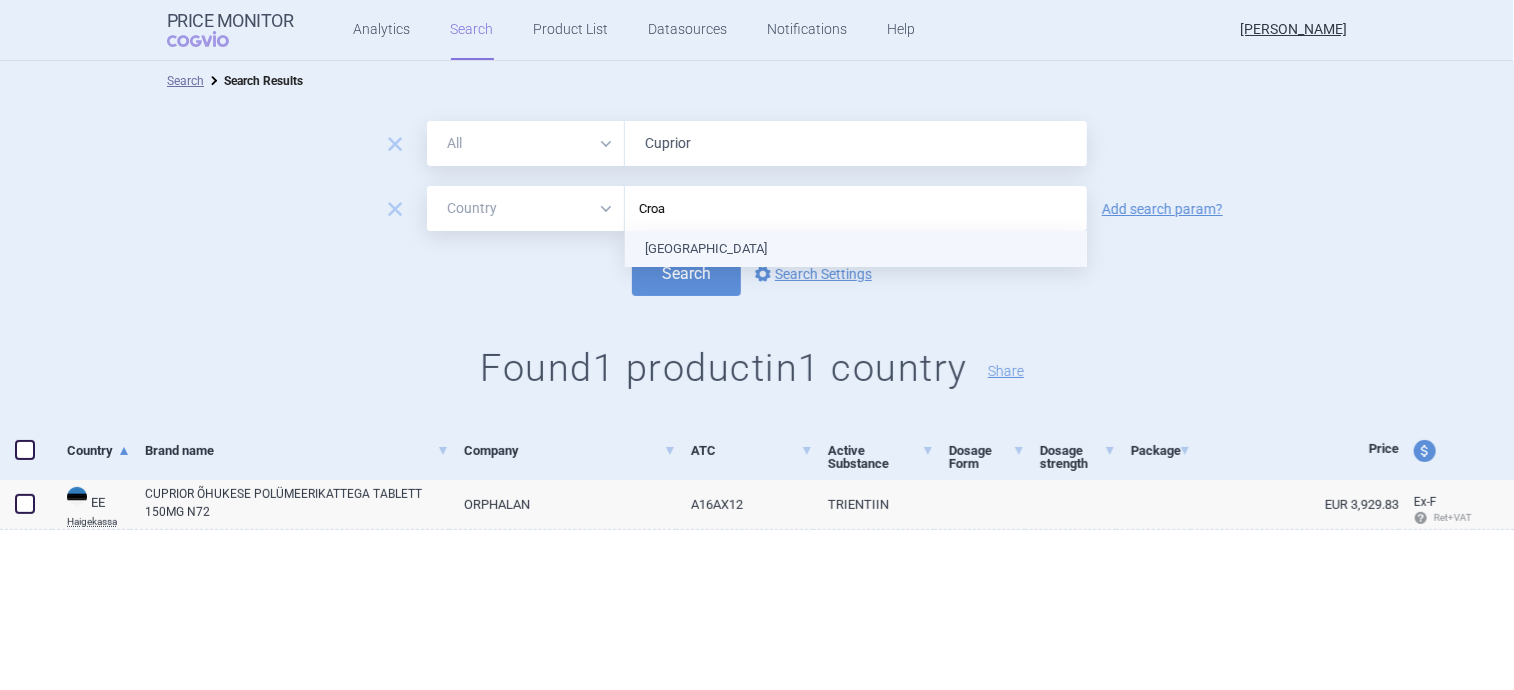 type 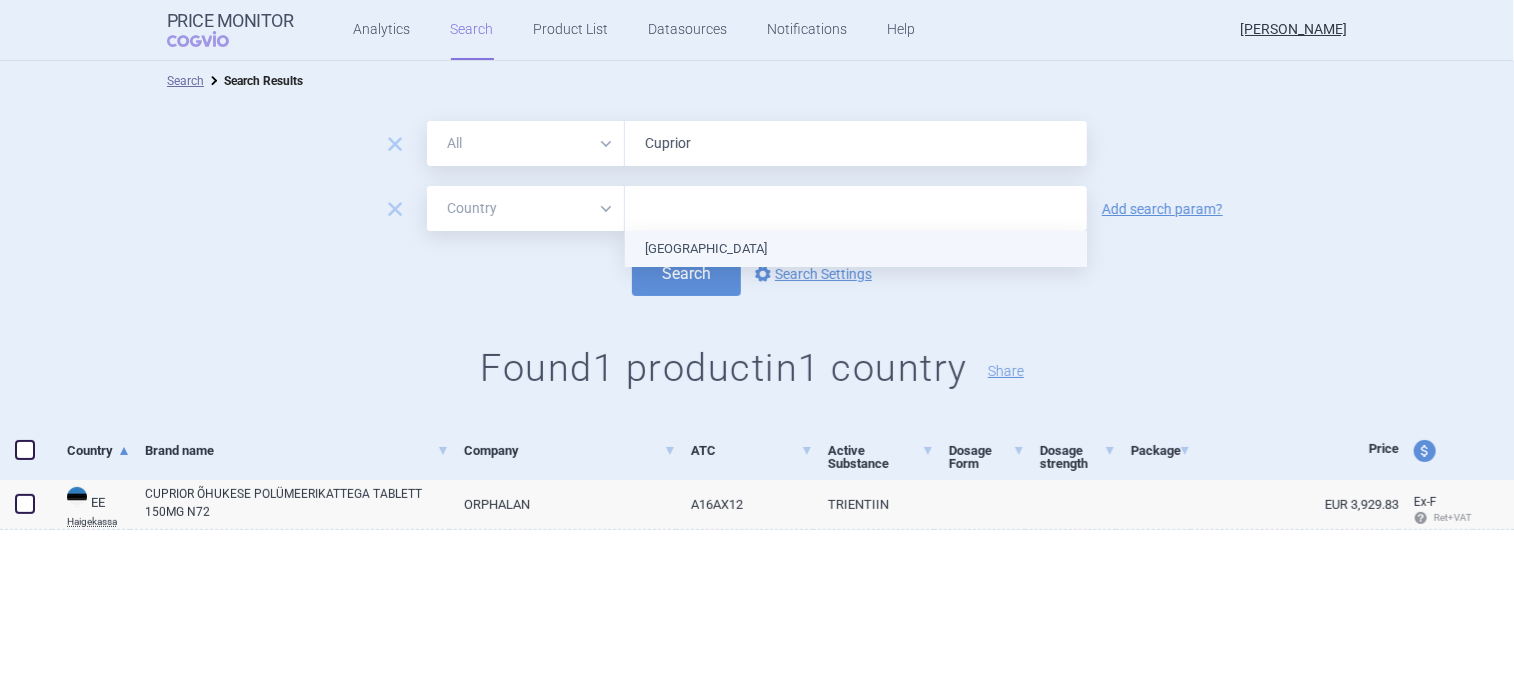 click on "[GEOGRAPHIC_DATA]" at bounding box center [856, 249] 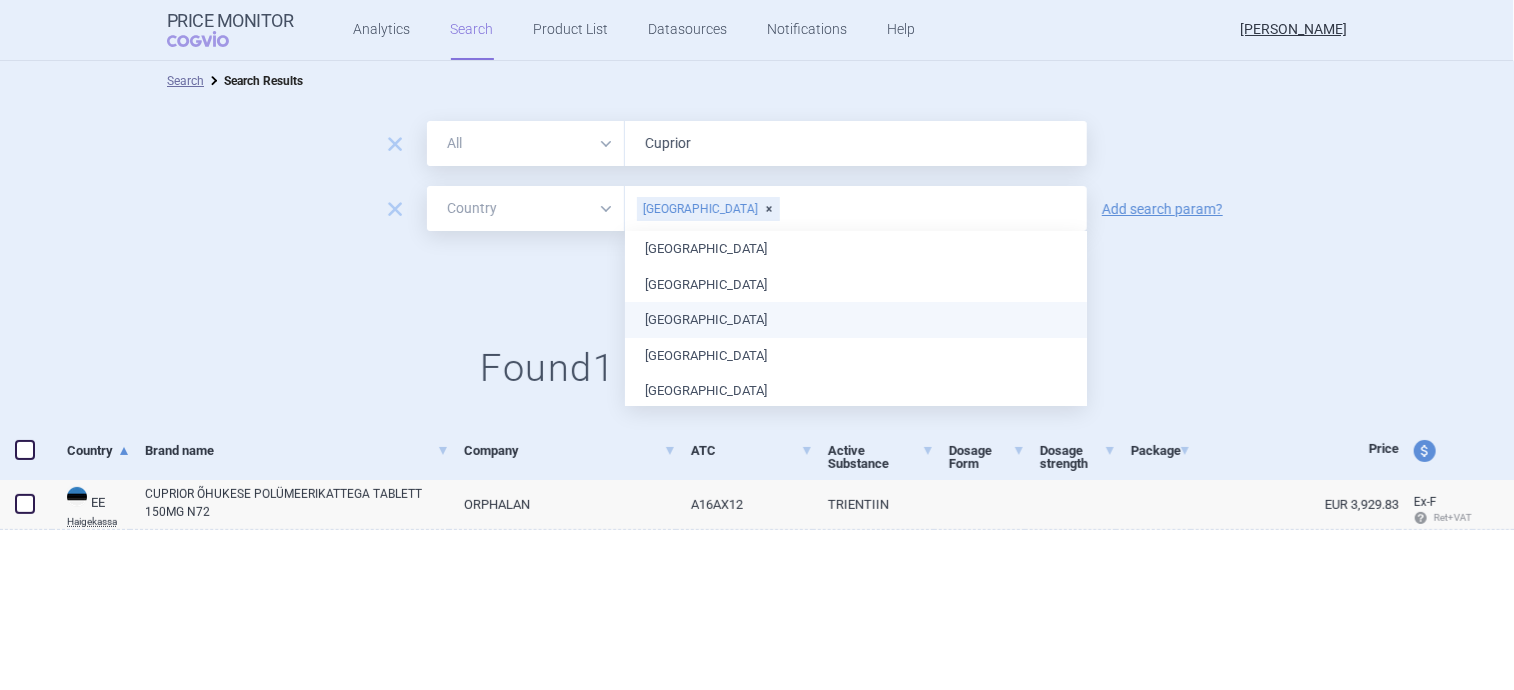 click on "remove All Brand Name ATC Company Active Substance Country Newer than Cuprior remove All Brand Name ATC Company Active Substance Country Newer than [GEOGRAPHIC_DATA] Add search param? Search options Search Settings Found  1   product  in  1   country   Share" at bounding box center (757, 262) 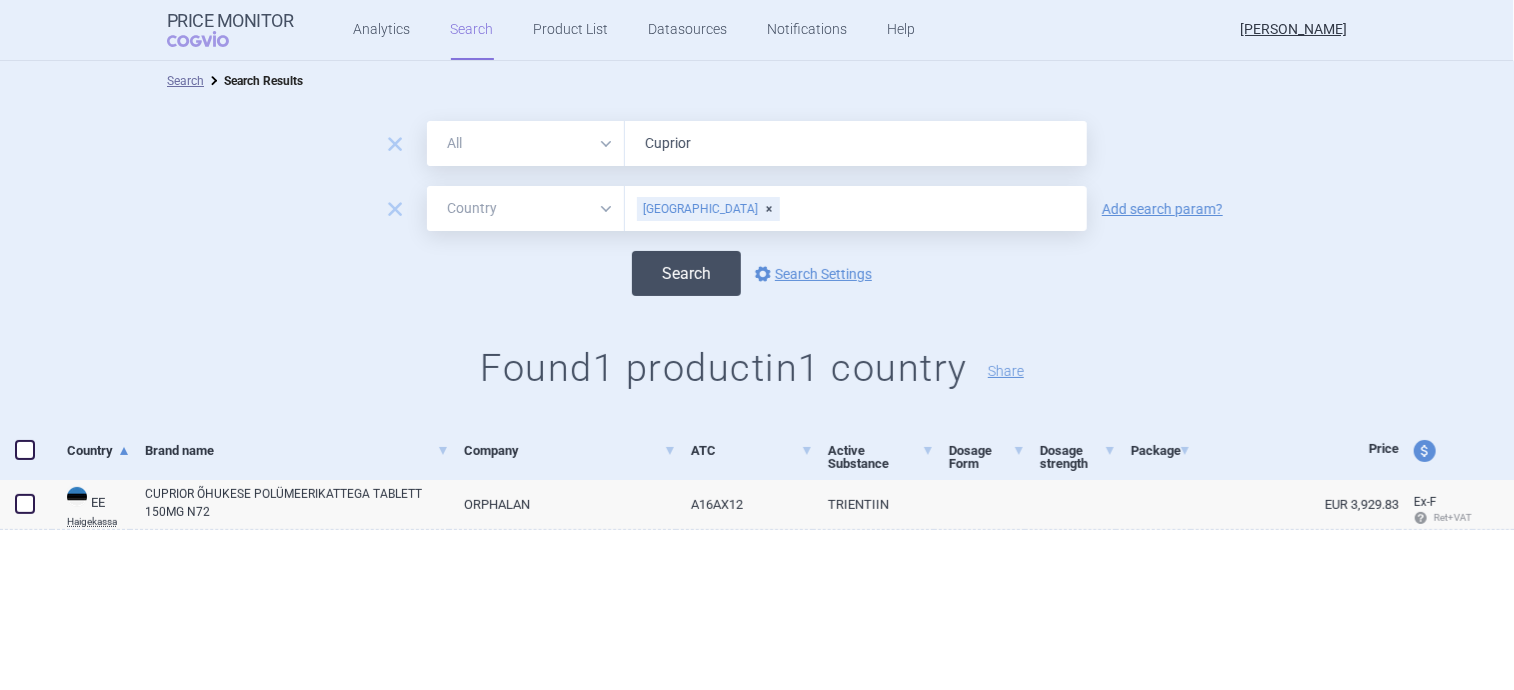 click on "Search" at bounding box center (686, 273) 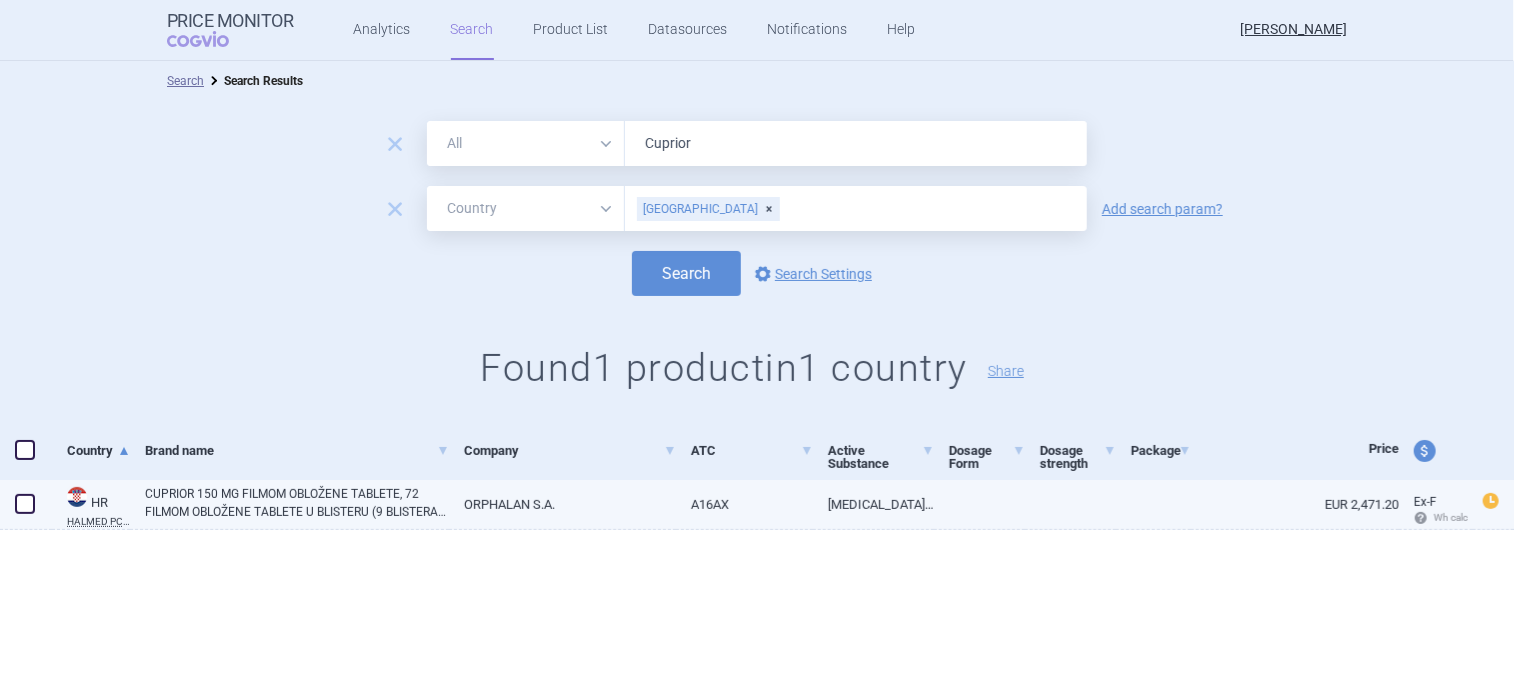 click on "CUPRIOR 150 MG FILMOM OBLOŽENE TABLETE, 72 FILMOM OBLOŽENE TABLETE U BLISTERU (9 BLISTERA PO 8 TABLETA), U KUTIJI" at bounding box center [297, 503] 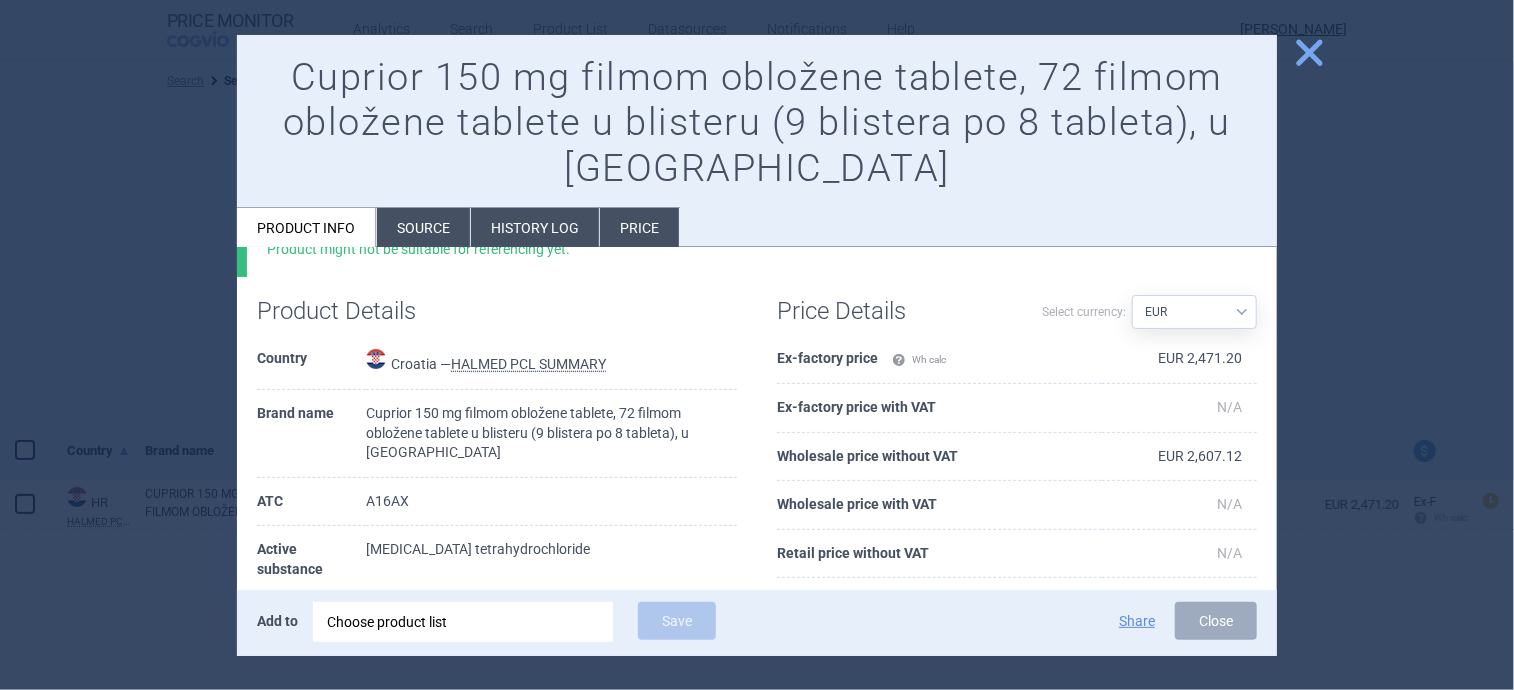 scroll, scrollTop: 72, scrollLeft: 0, axis: vertical 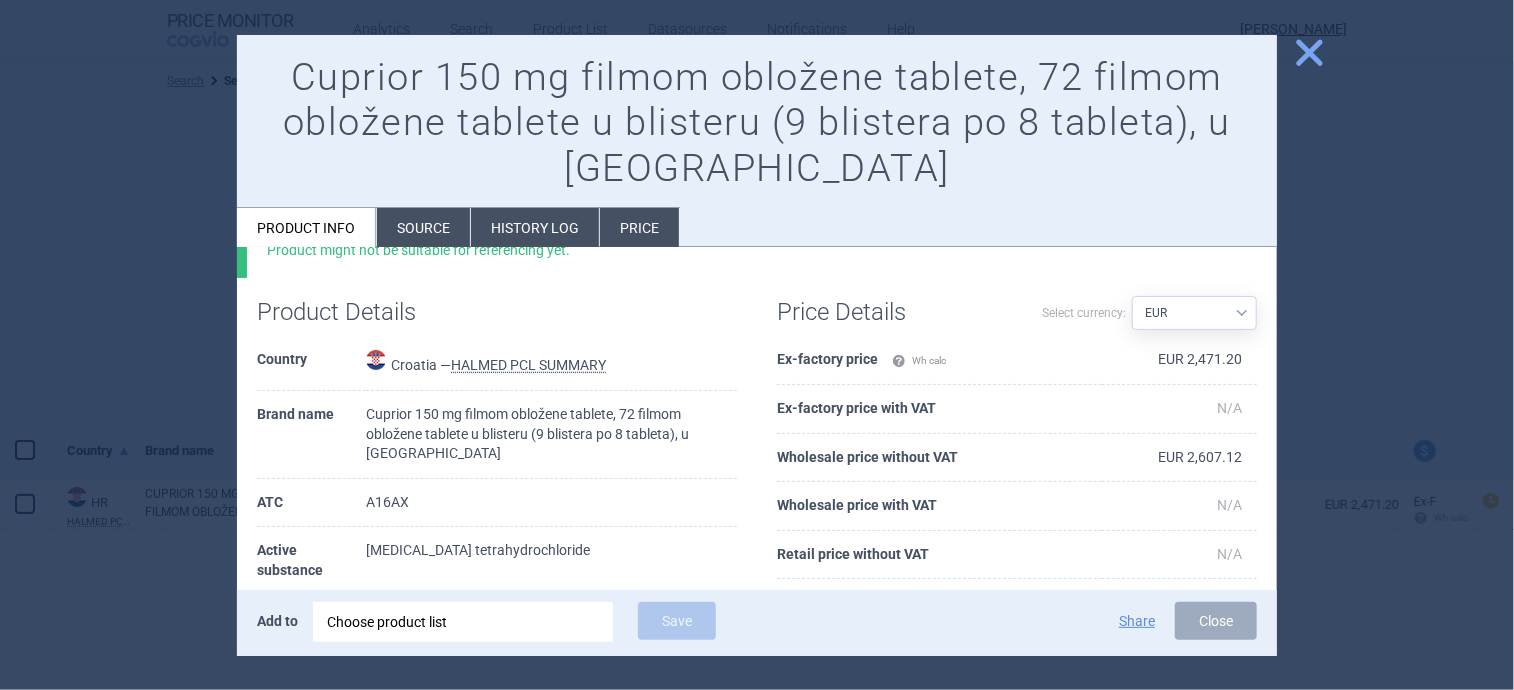 click on "History log" at bounding box center [535, 227] 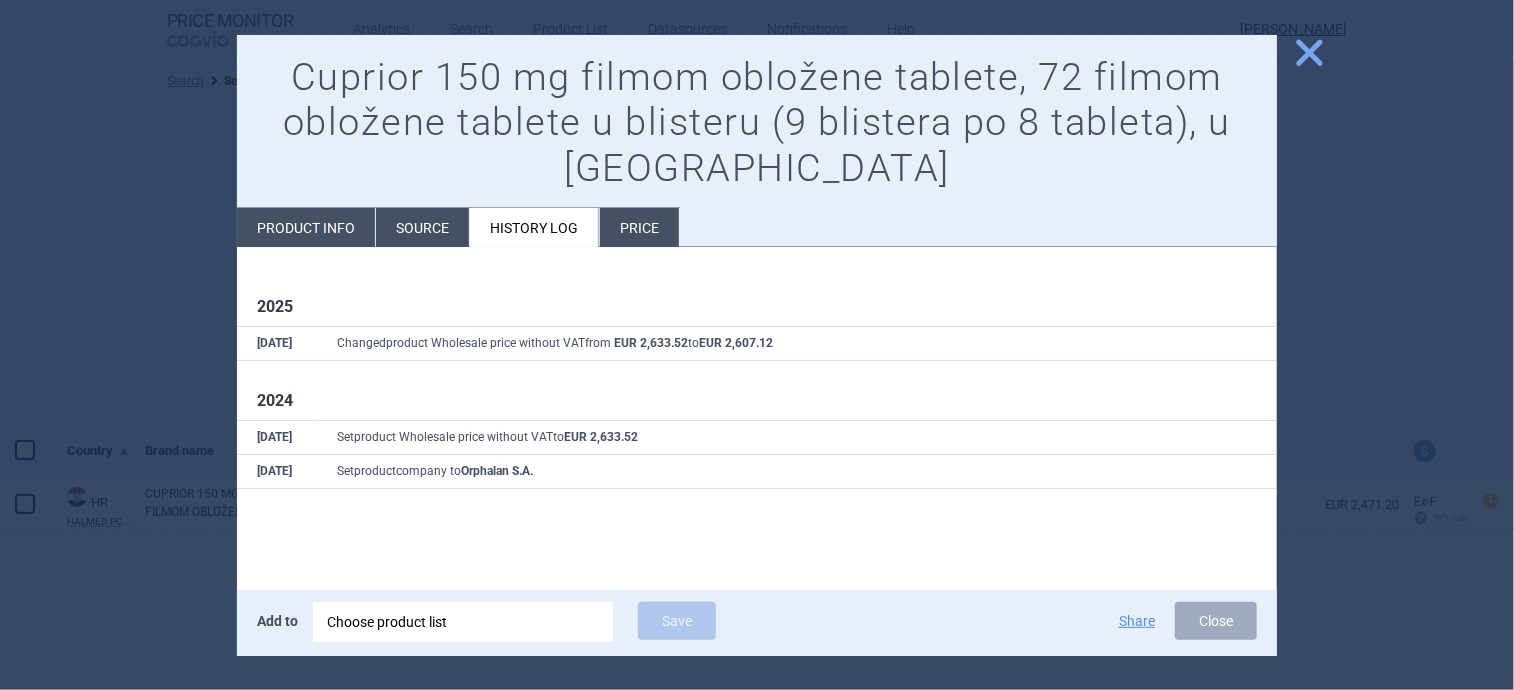 click on "Source" at bounding box center [422, 227] 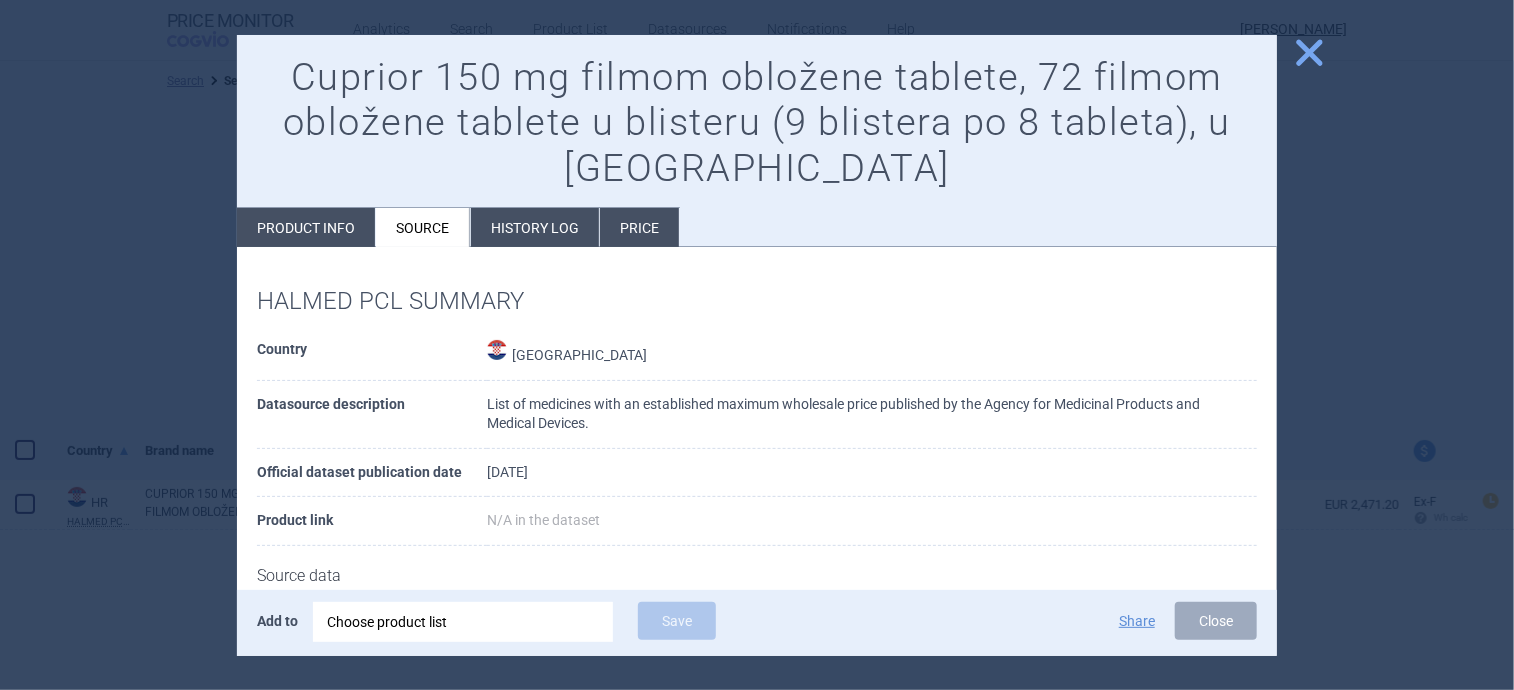 click on "Product info" at bounding box center (306, 227) 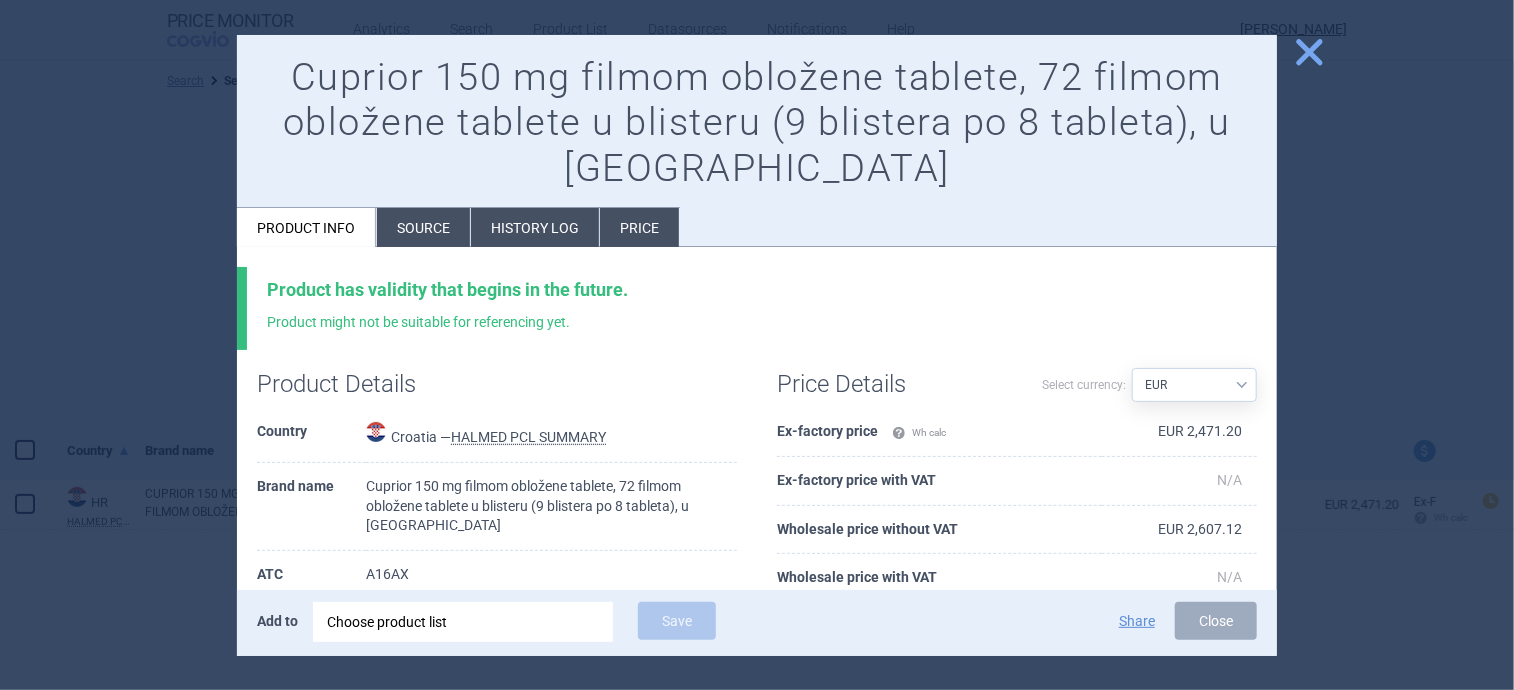 click on "close" at bounding box center [1309, 52] 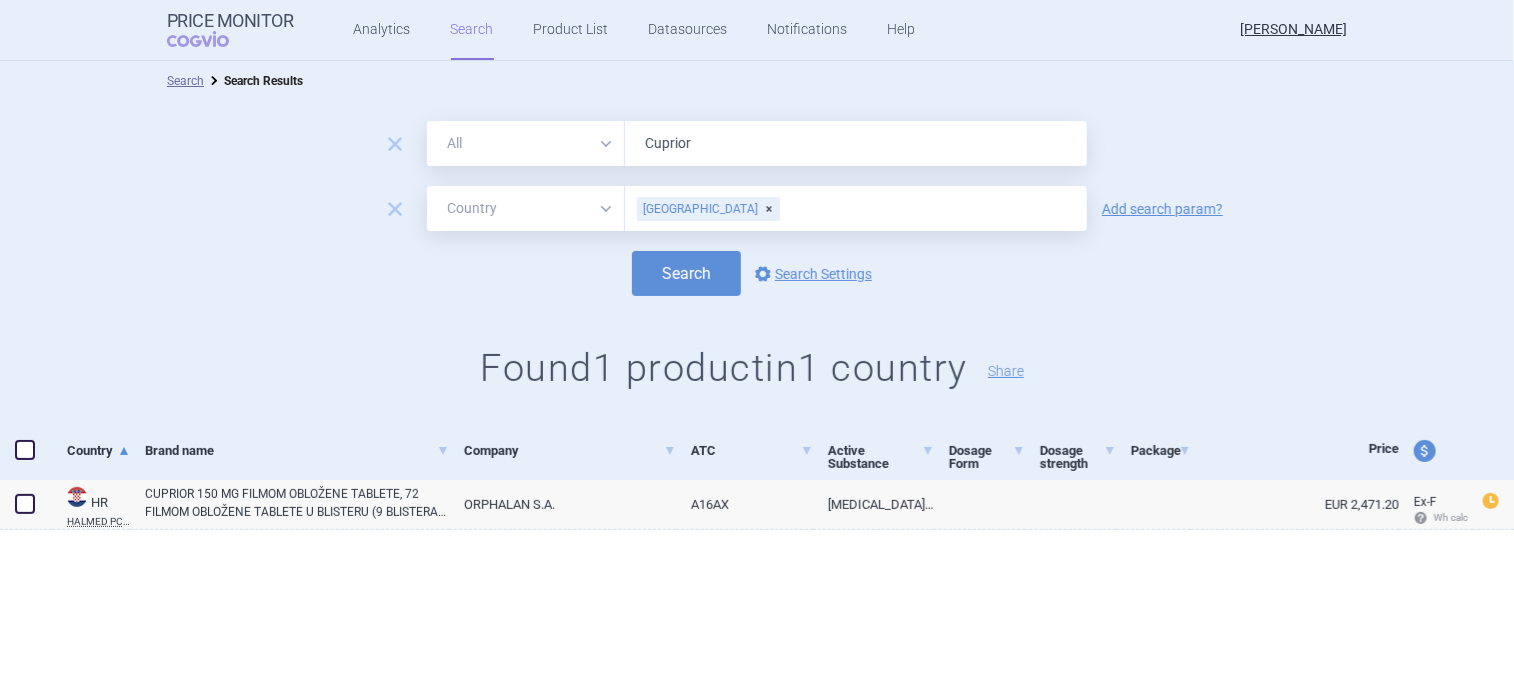 click on "[GEOGRAPHIC_DATA]" at bounding box center [708, 209] 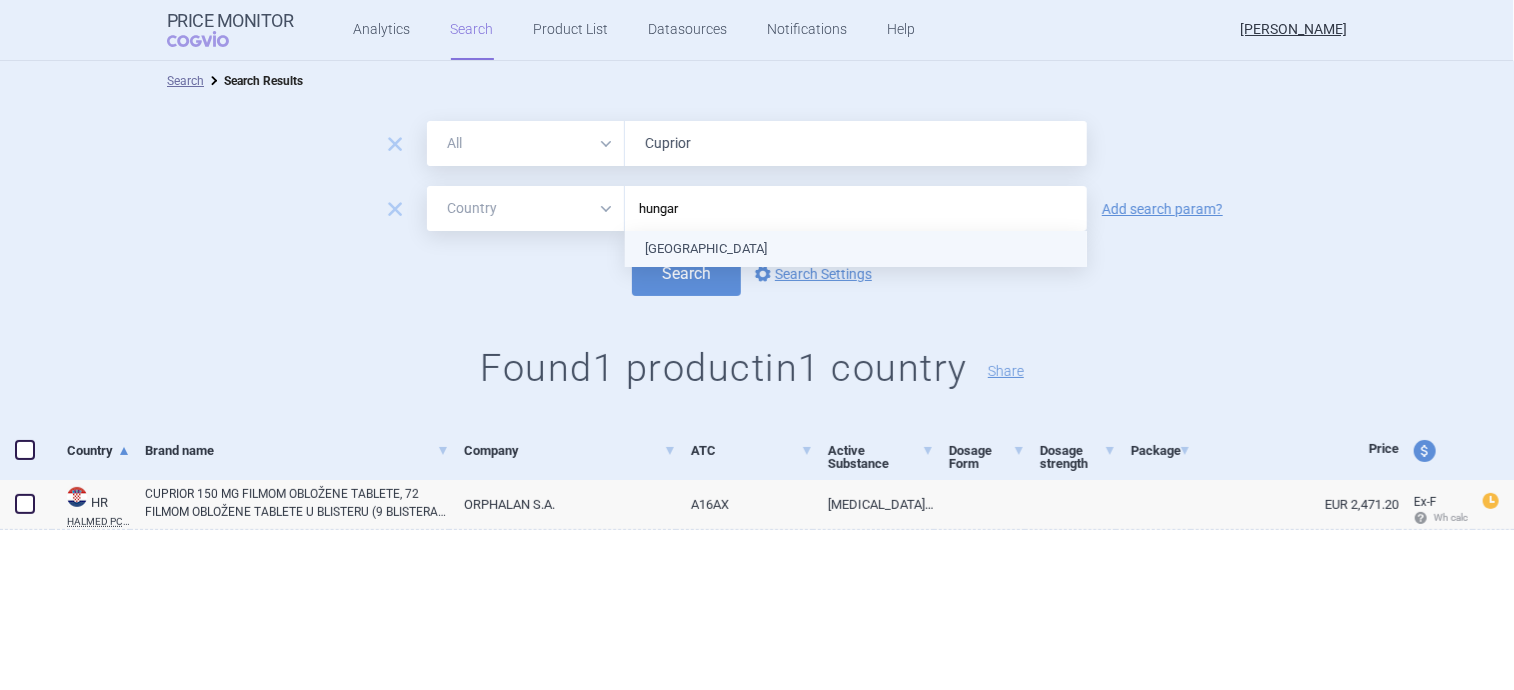 type on "hungary" 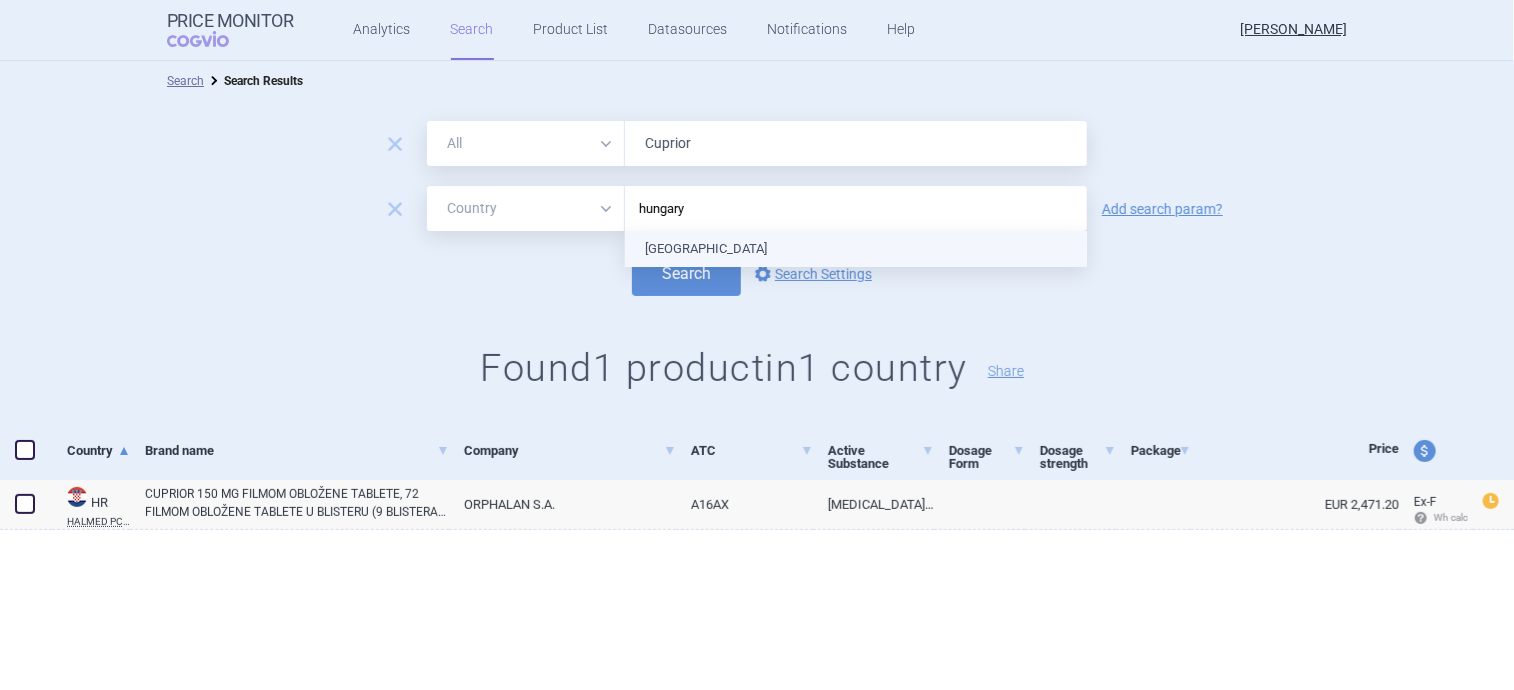 type 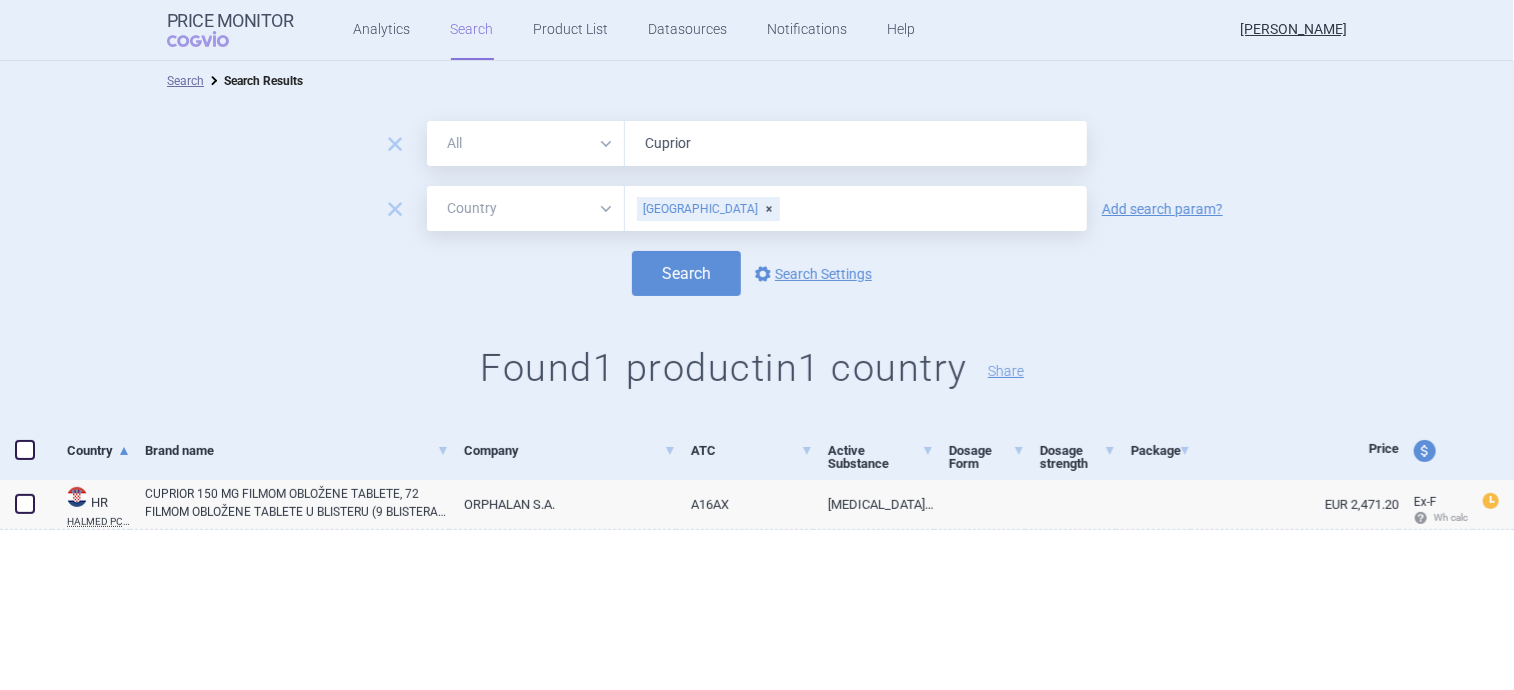 click on "price and currency" at bounding box center (1425, 451) 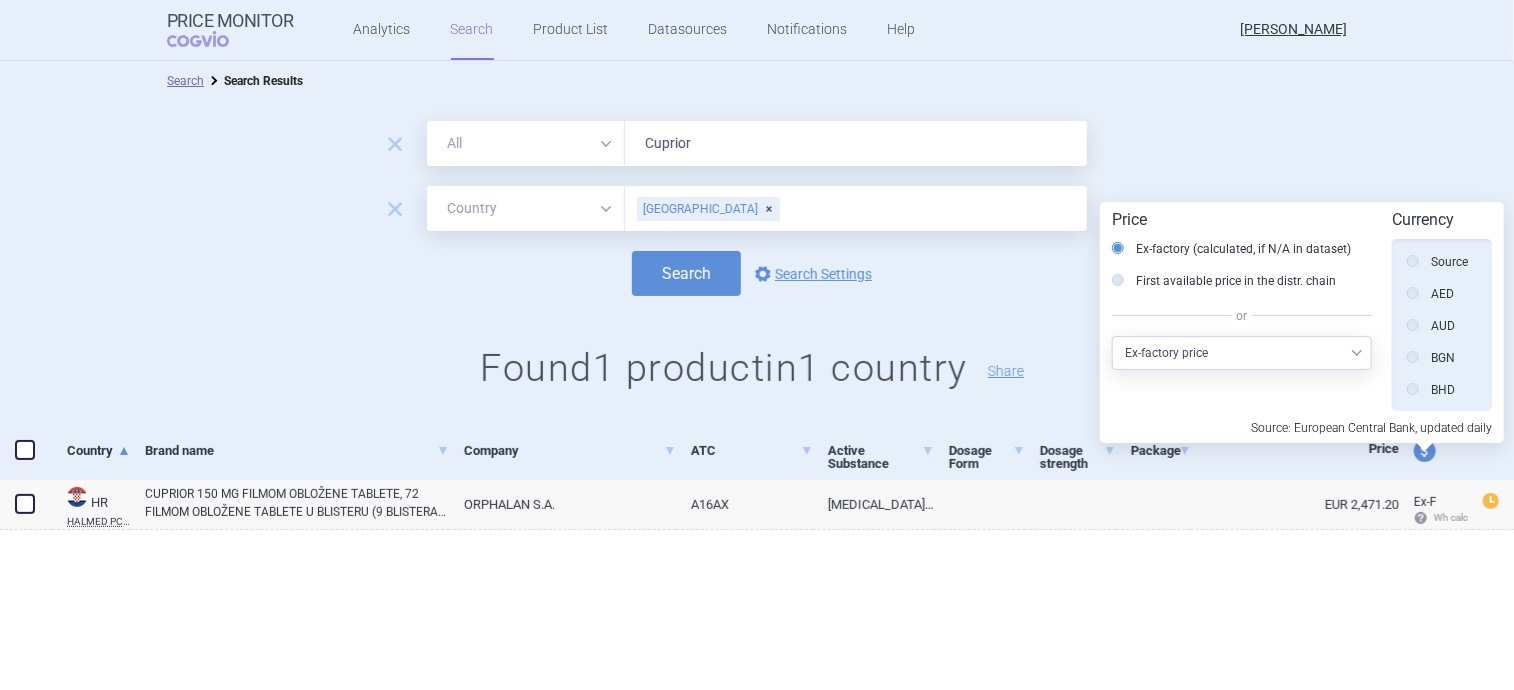 scroll, scrollTop: 451, scrollLeft: 0, axis: vertical 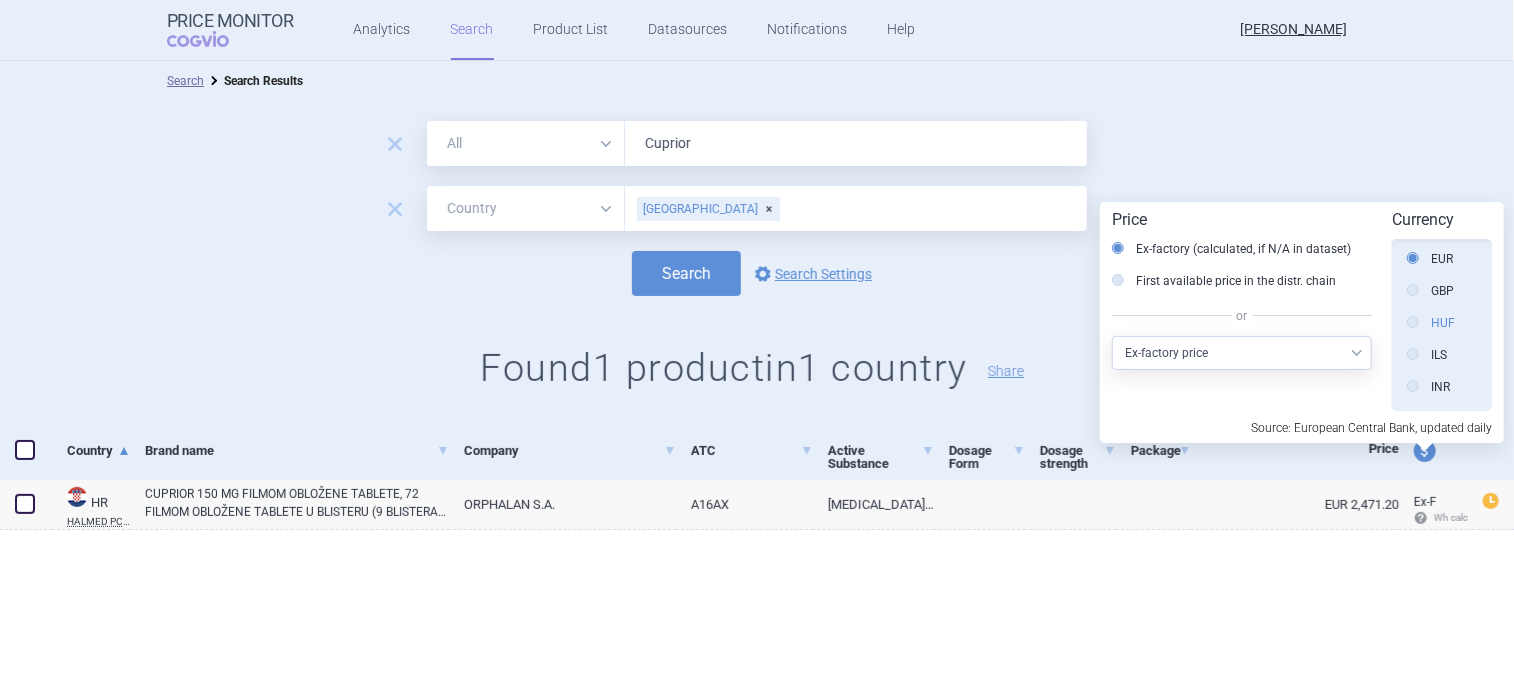 click at bounding box center [1413, 322] 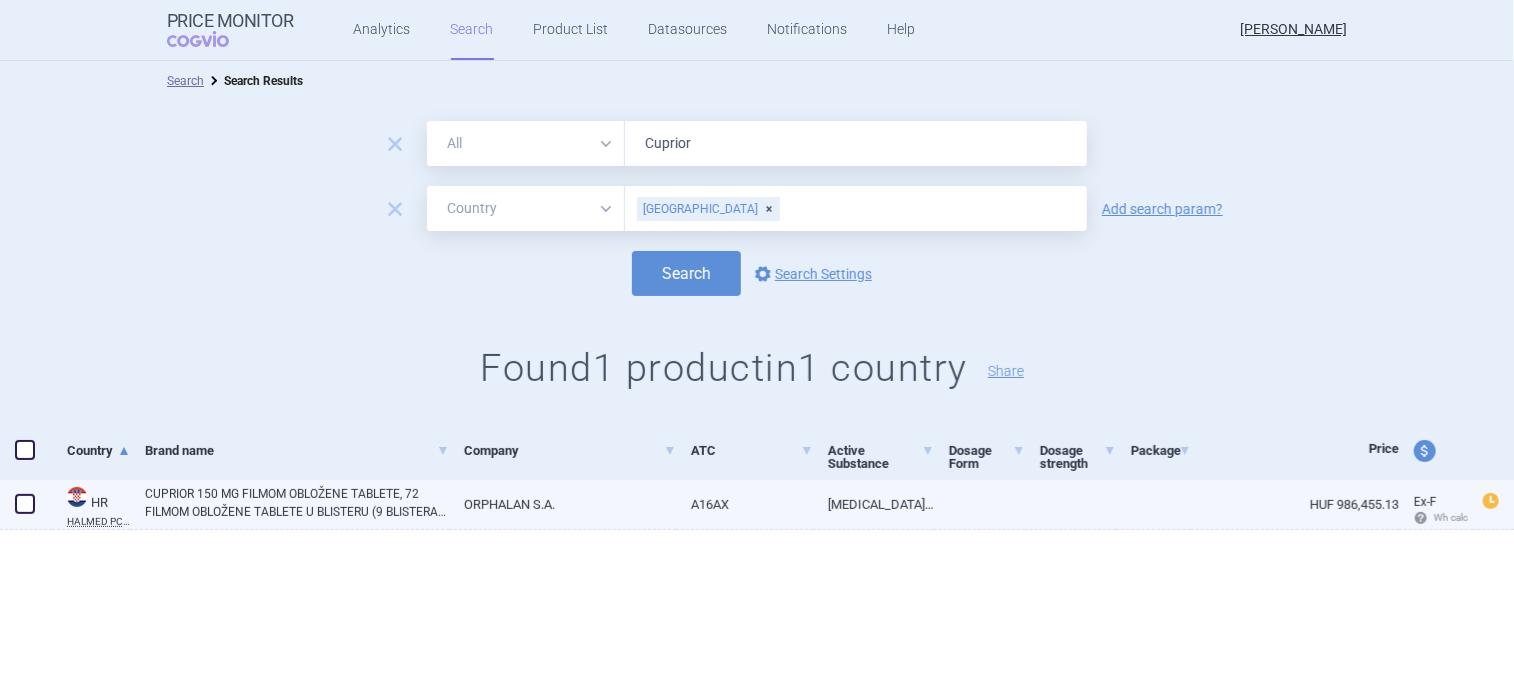 click on "CUPRIOR 150 MG FILMOM OBLOŽENE TABLETE, 72 FILMOM OBLOŽENE TABLETE U BLISTERU (9 BLISTERA PO 8 TABLETA), U KUTIJI" at bounding box center [297, 503] 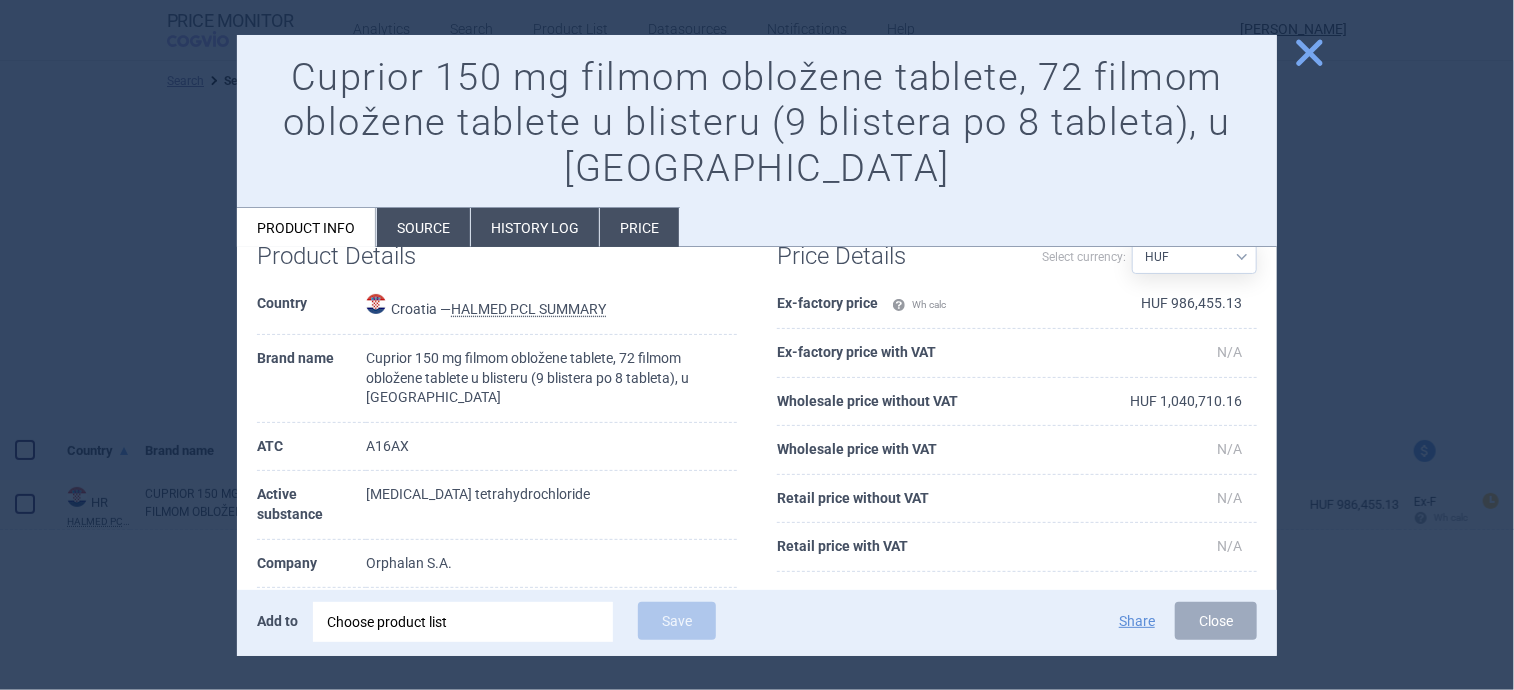 scroll, scrollTop: 0, scrollLeft: 0, axis: both 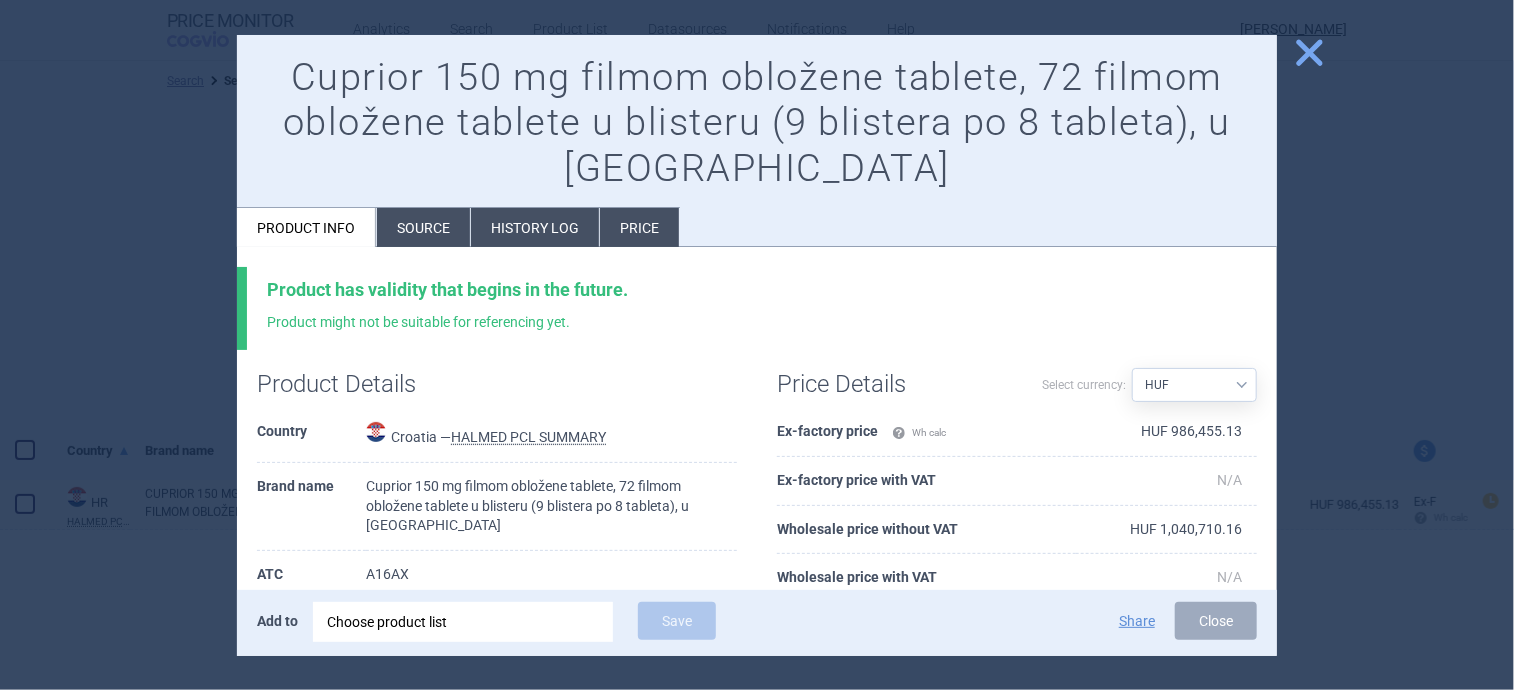click on "Source" at bounding box center [423, 227] 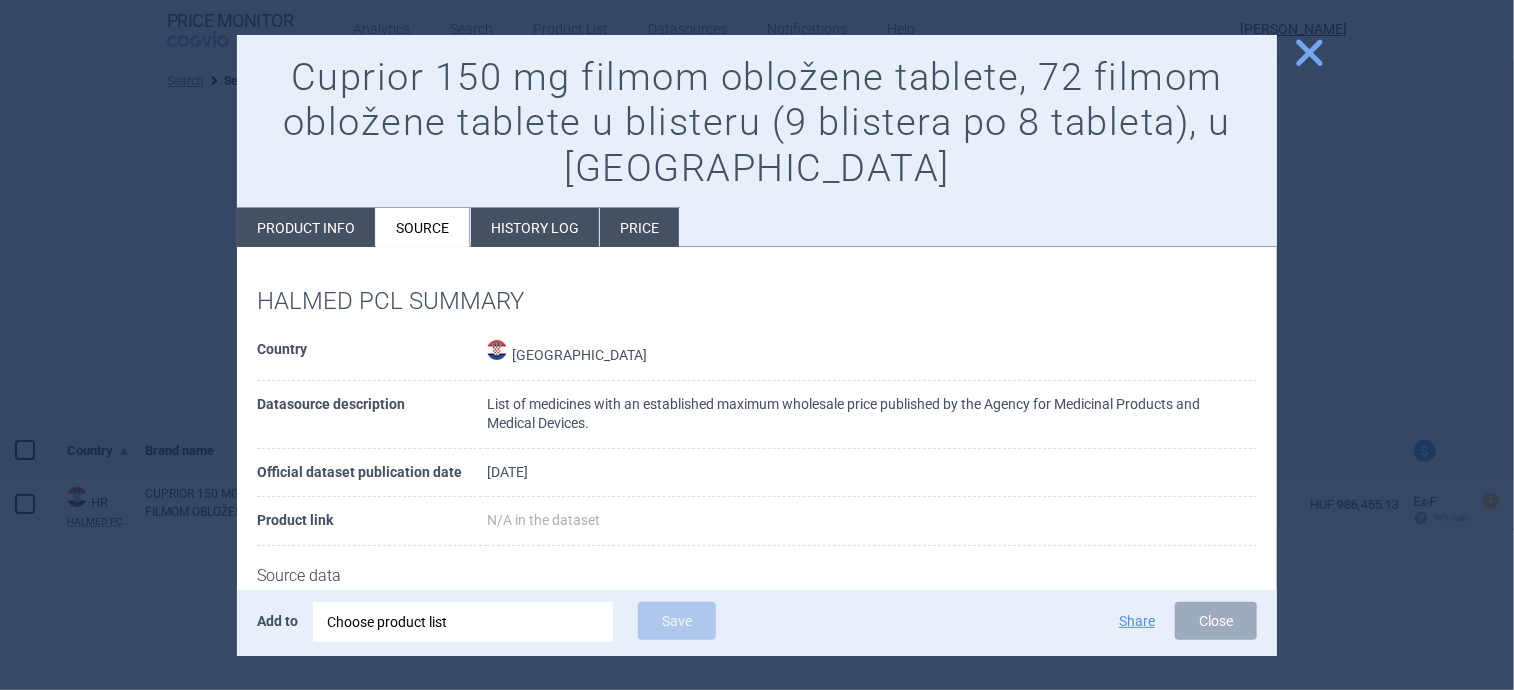 click on "History log" at bounding box center [535, 227] 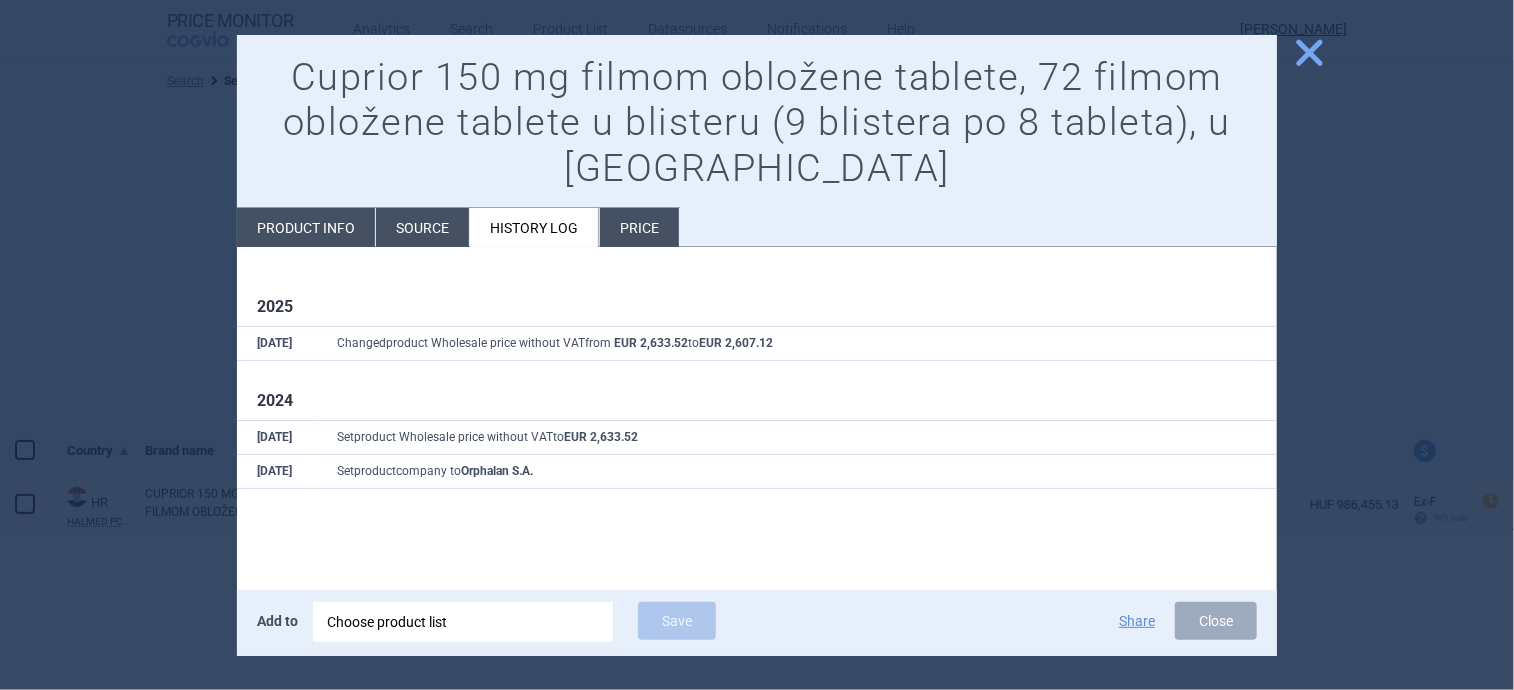 click on "Source" at bounding box center [422, 227] 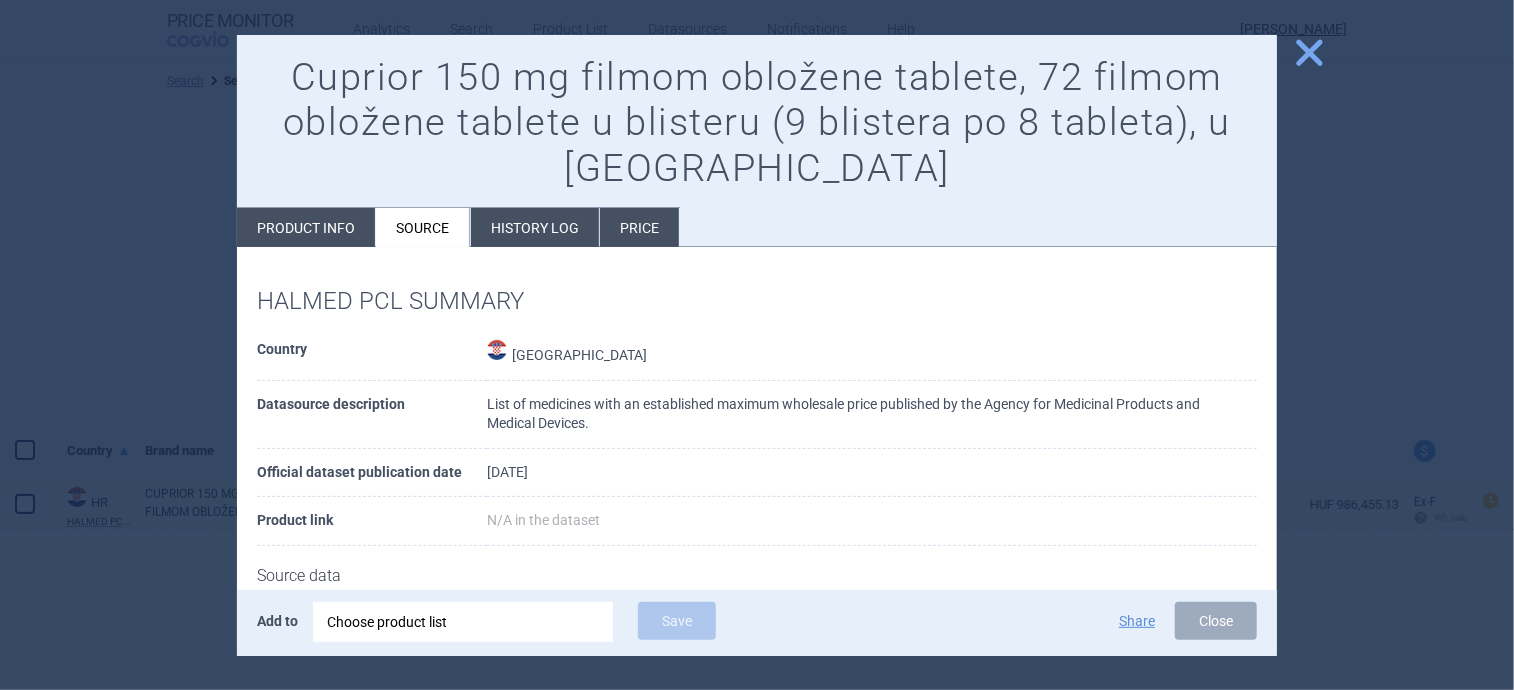 click on "Product info" at bounding box center (306, 227) 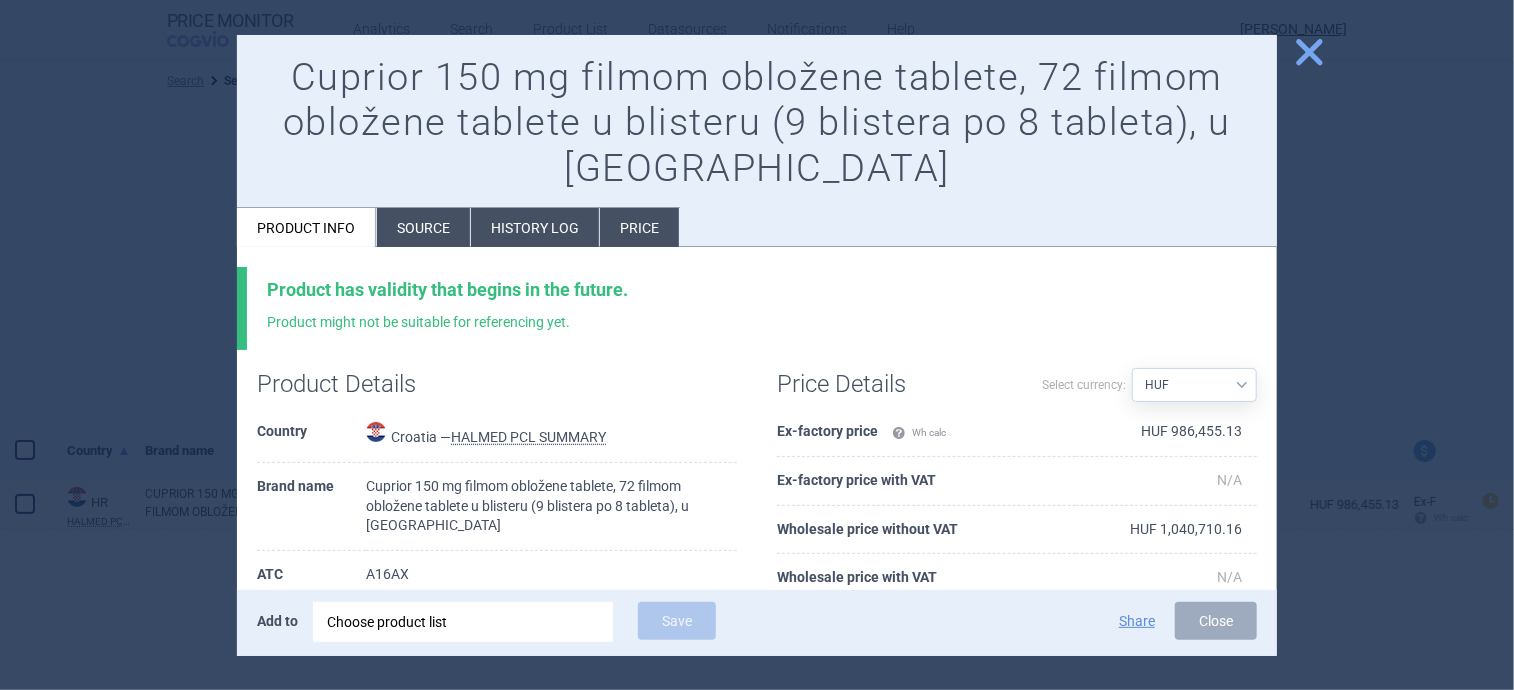 click on "close" at bounding box center [1309, 52] 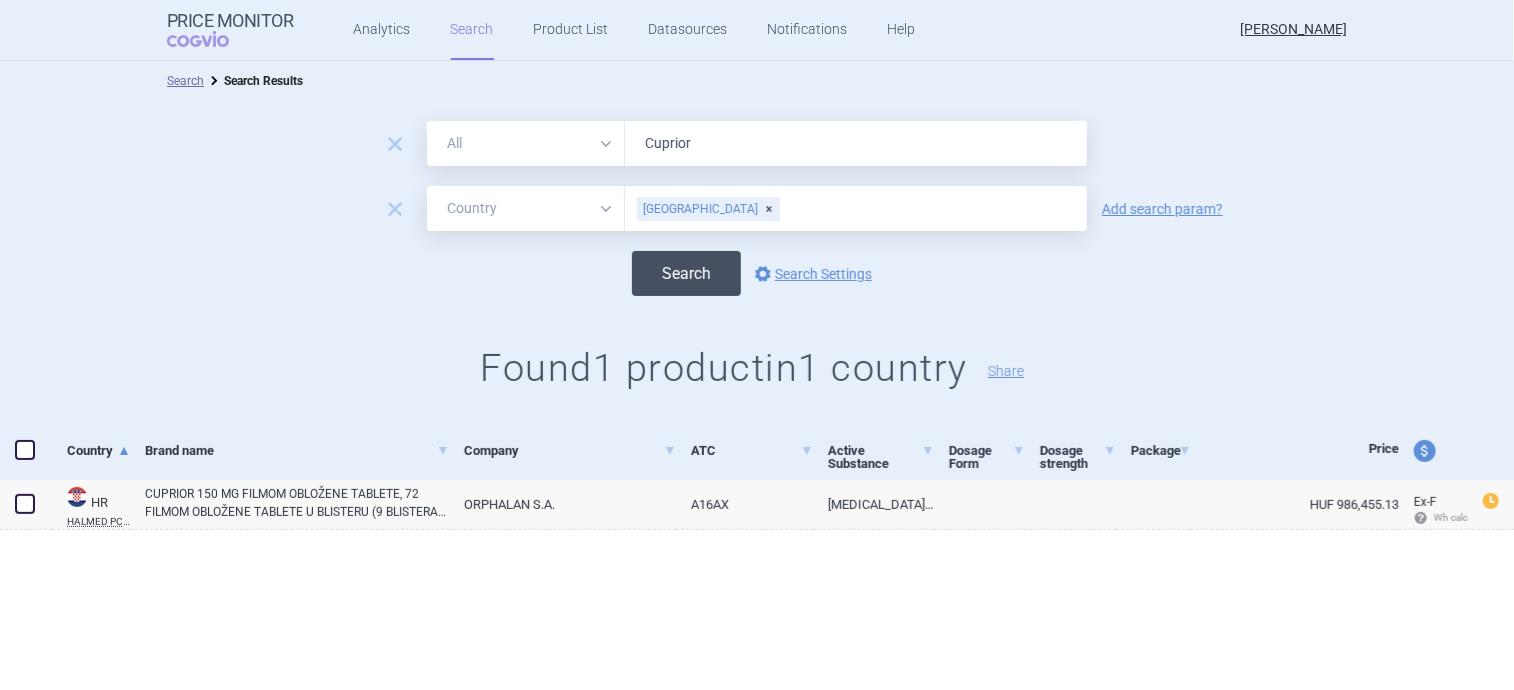 click on "Search" at bounding box center [686, 273] 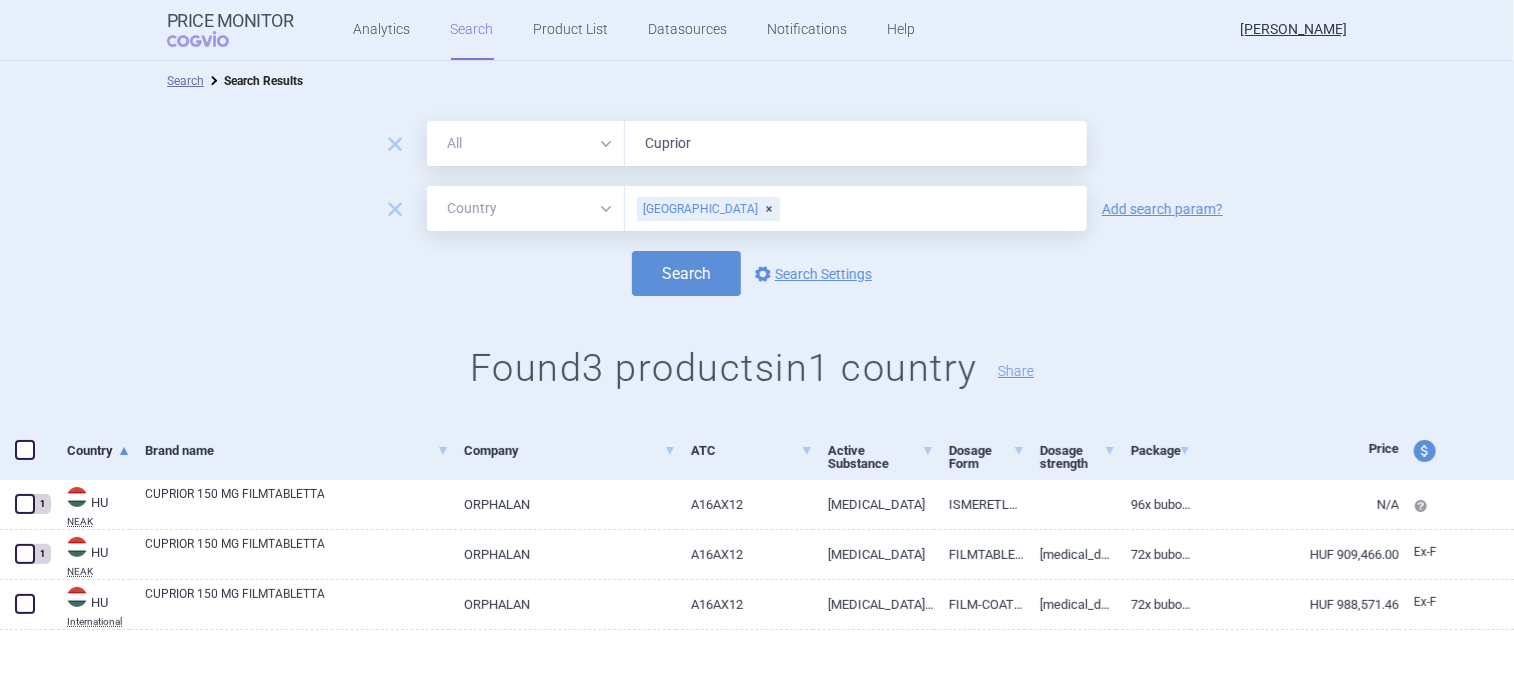 scroll, scrollTop: 5, scrollLeft: 0, axis: vertical 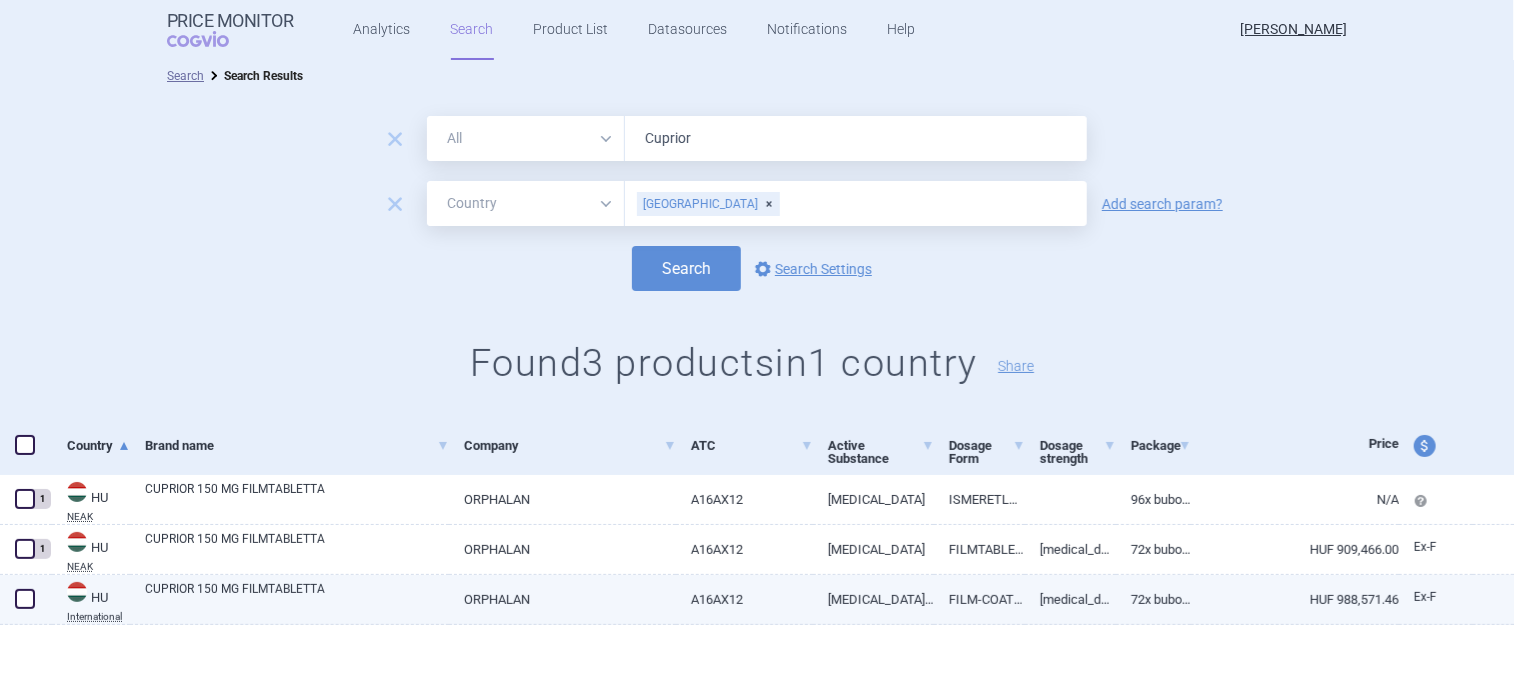click on "ORPHALAN" at bounding box center [562, 599] 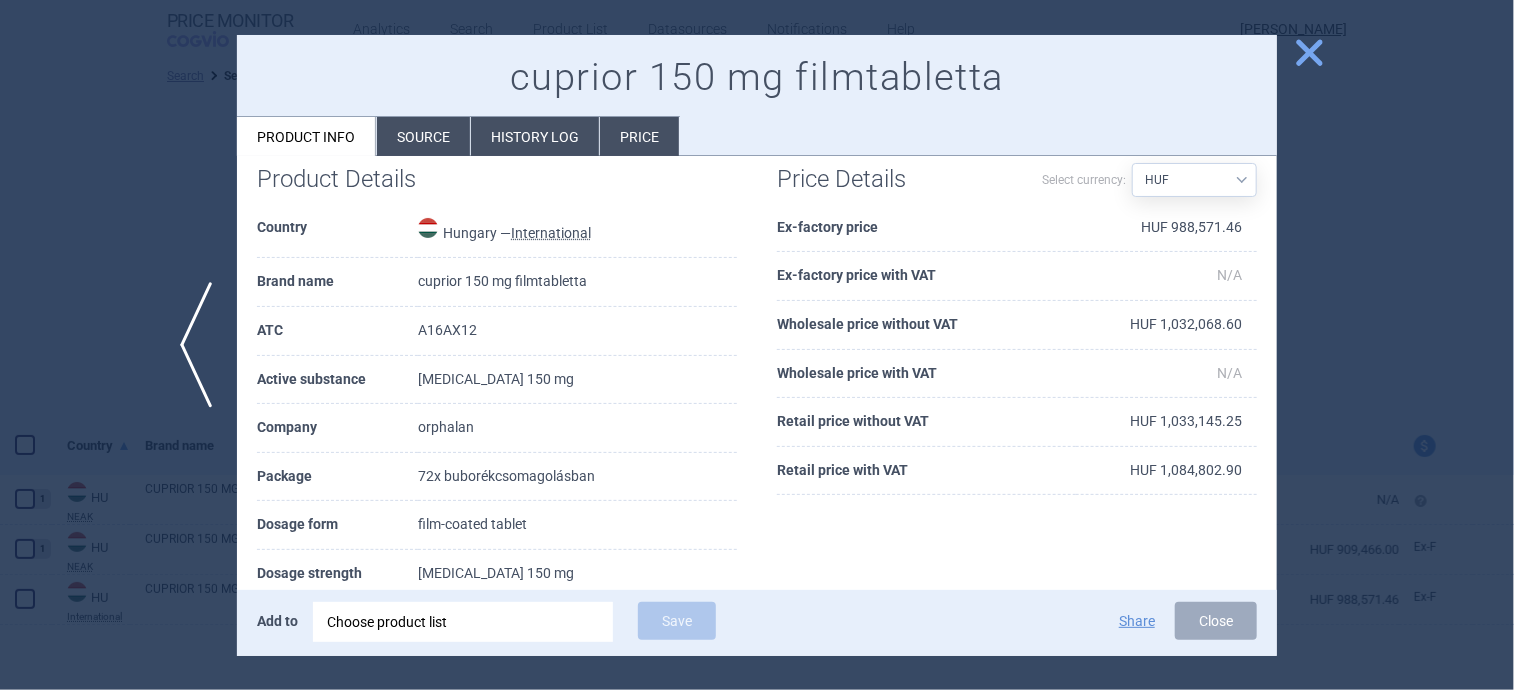 scroll, scrollTop: 0, scrollLeft: 0, axis: both 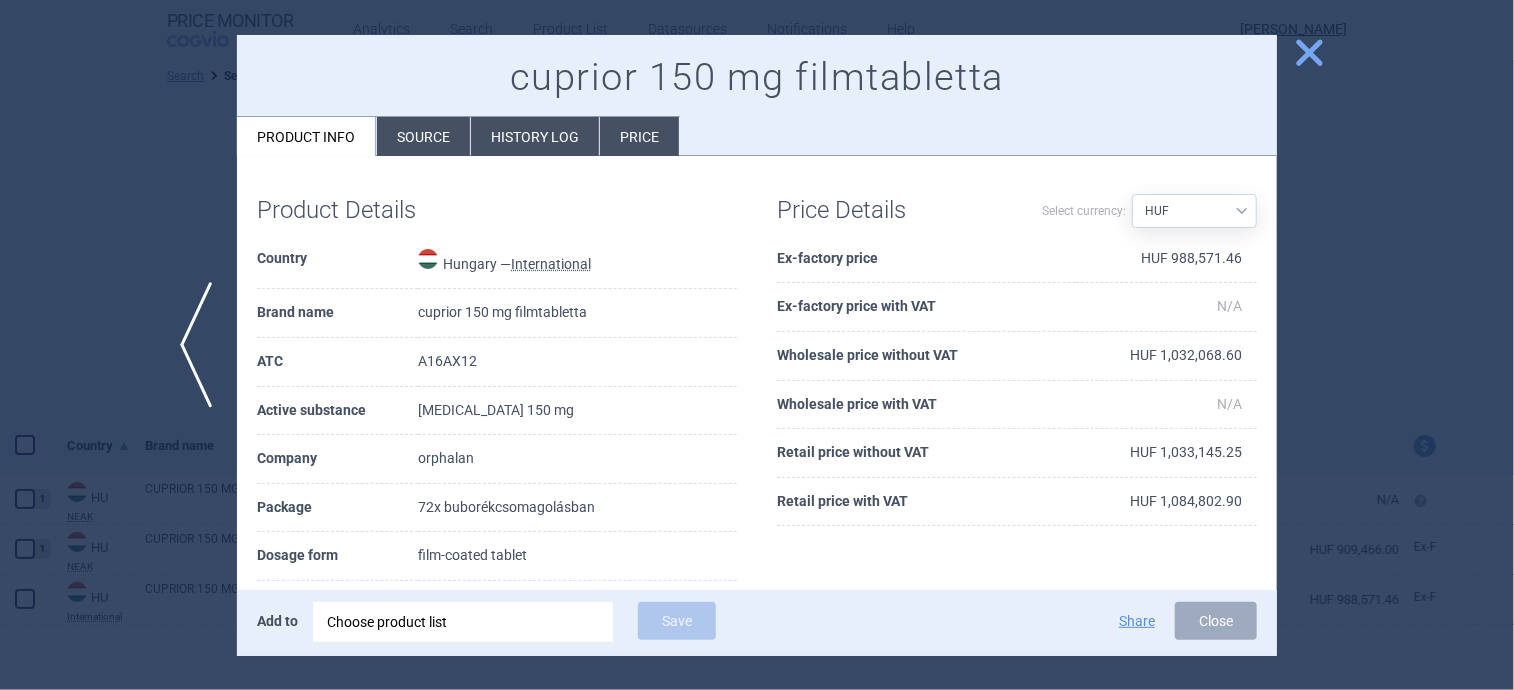 click on "History log" at bounding box center (535, 136) 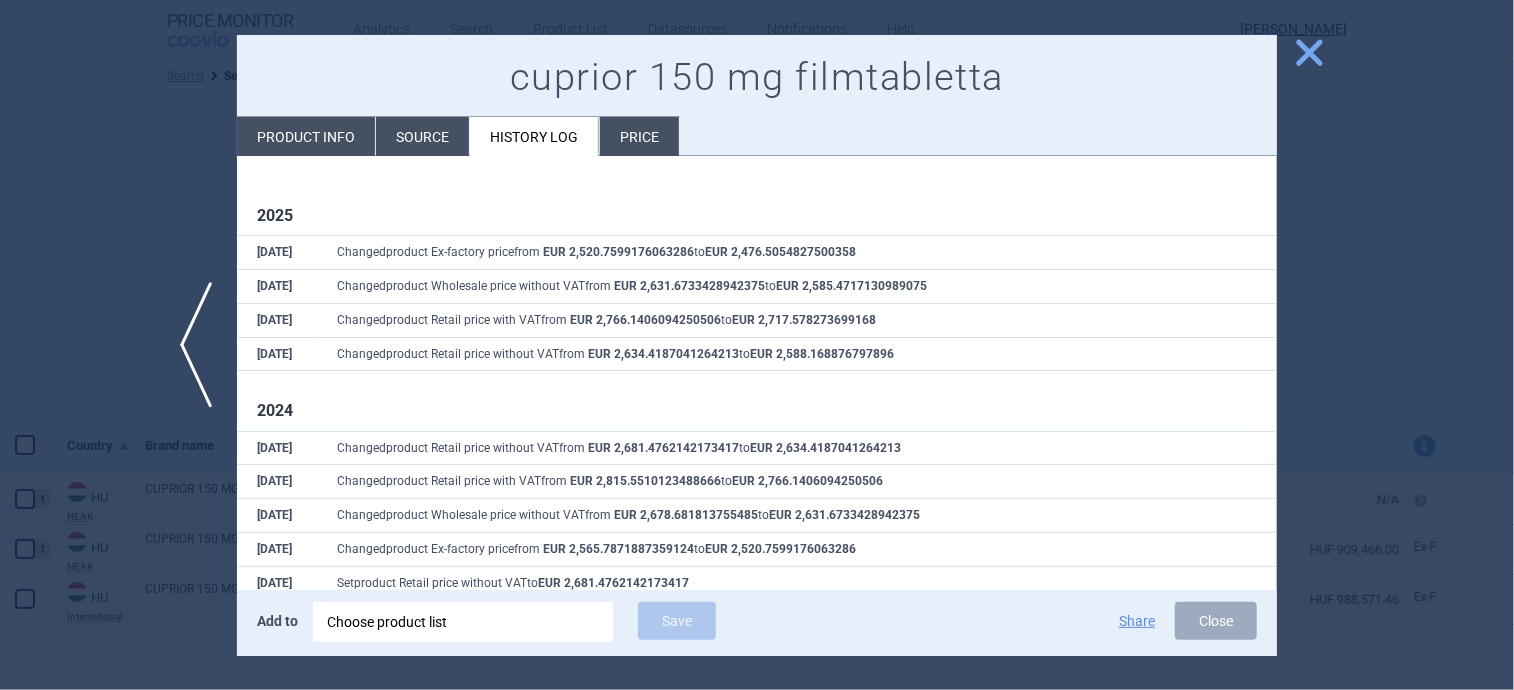 click on "Price" at bounding box center [639, 136] 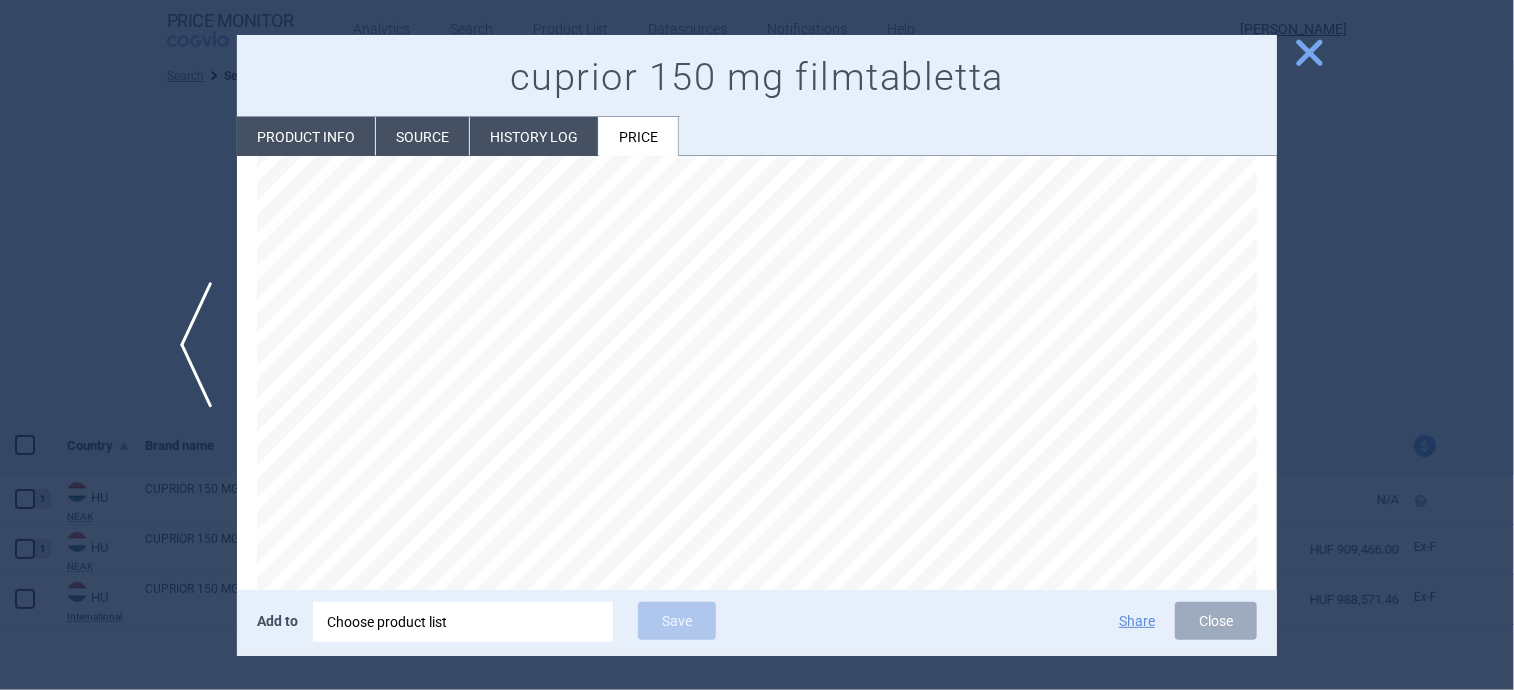 scroll, scrollTop: 20, scrollLeft: 0, axis: vertical 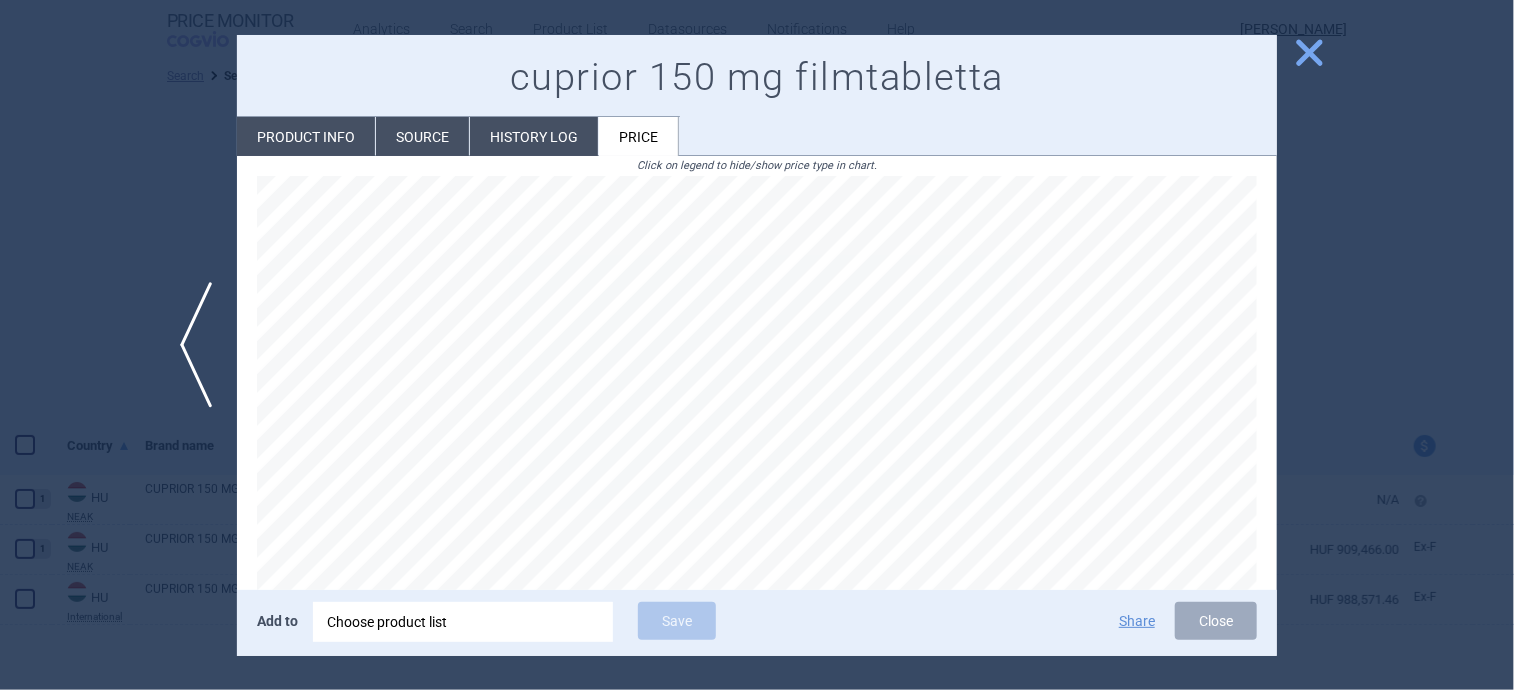 click on "Source" at bounding box center (422, 136) 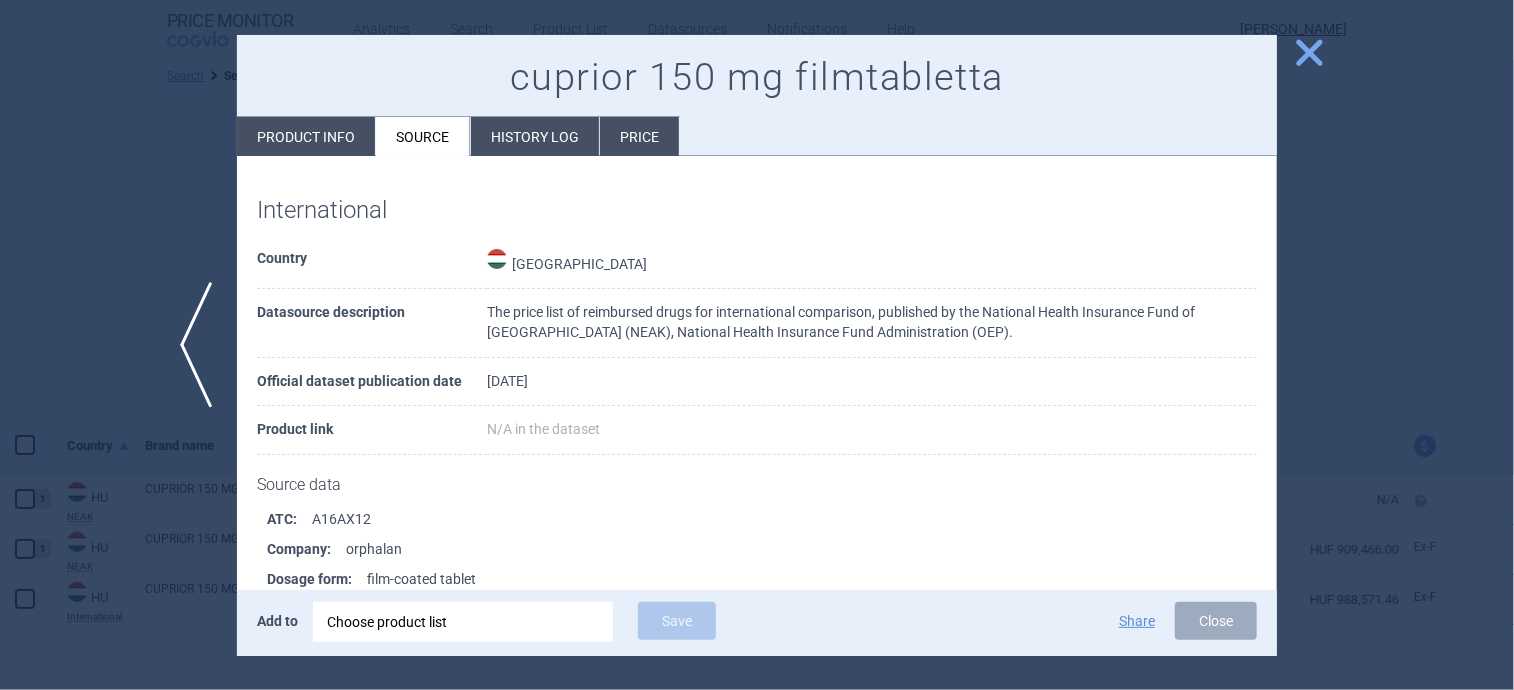click on "Product info" at bounding box center [306, 136] 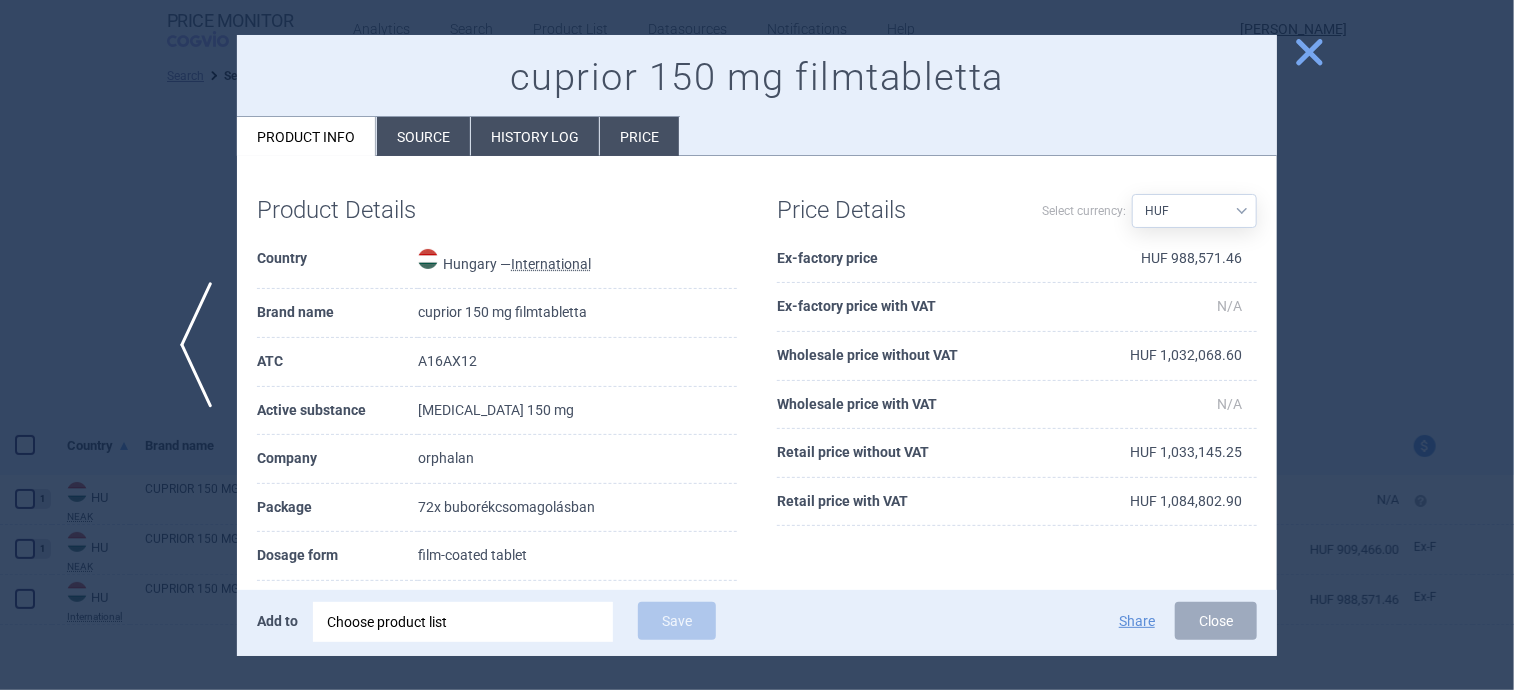 click on "close" at bounding box center [1309, 52] 